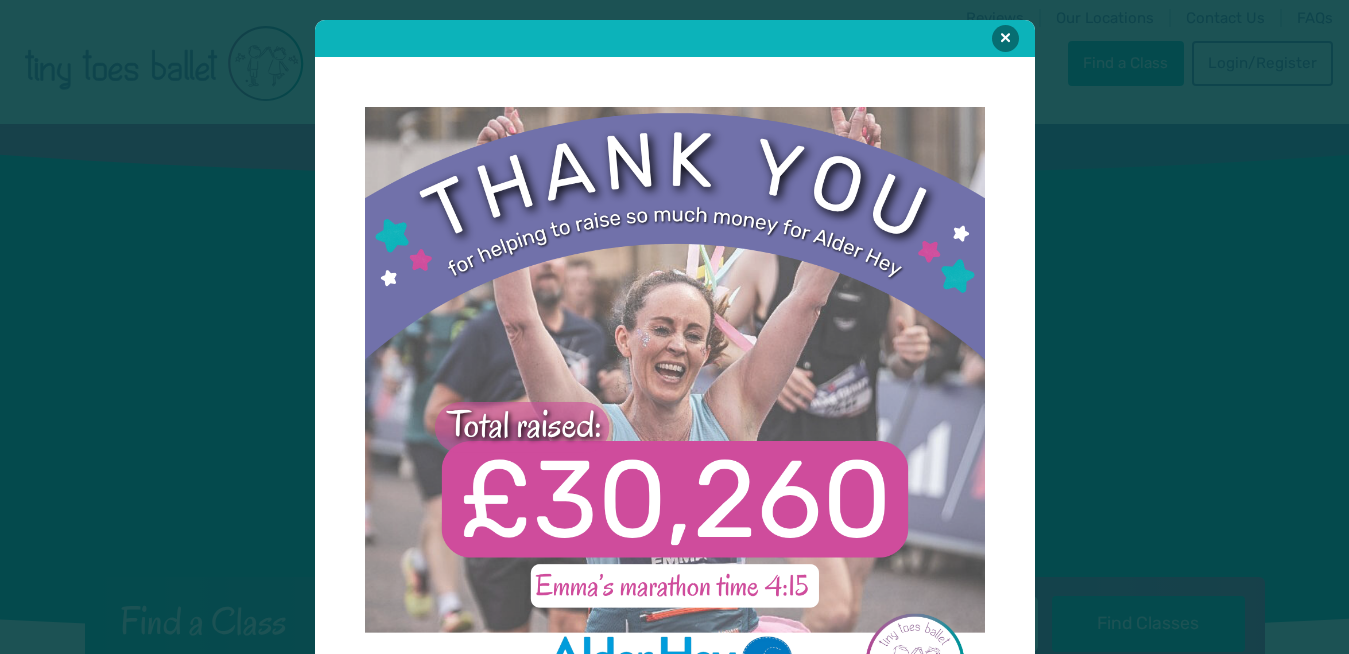 scroll, scrollTop: 0, scrollLeft: 0, axis: both 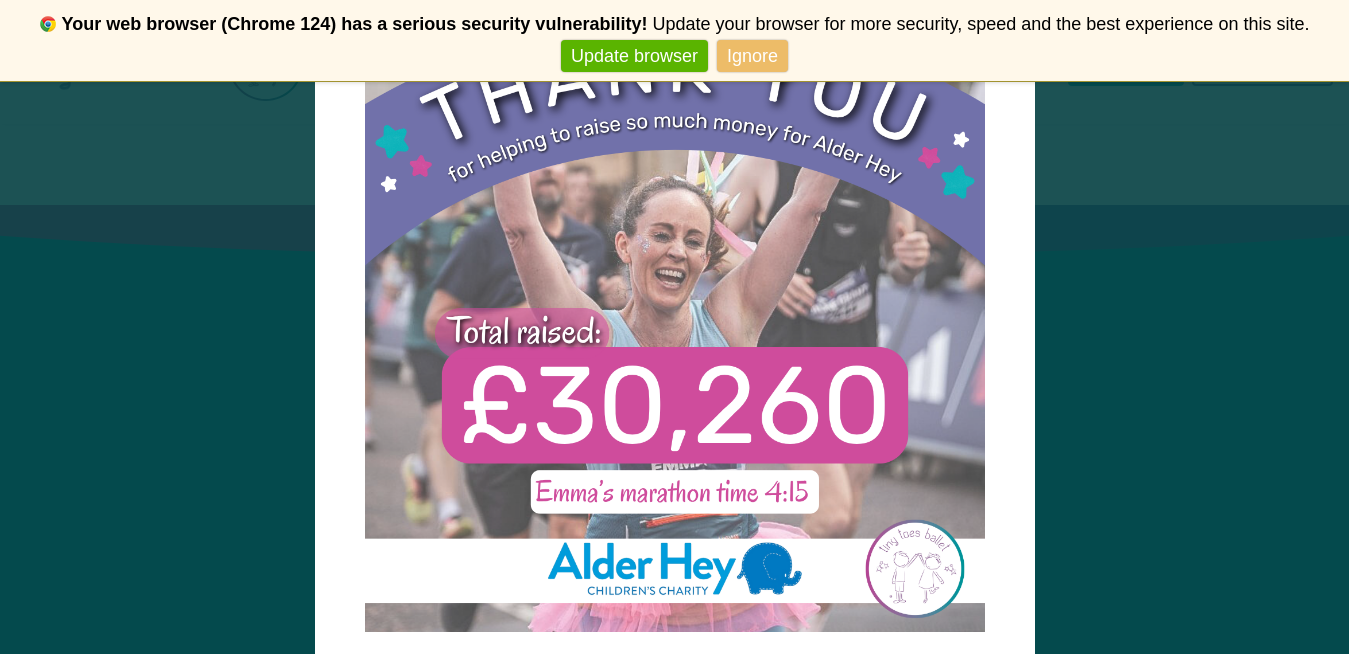 click on "Ignore" at bounding box center [752, 56] 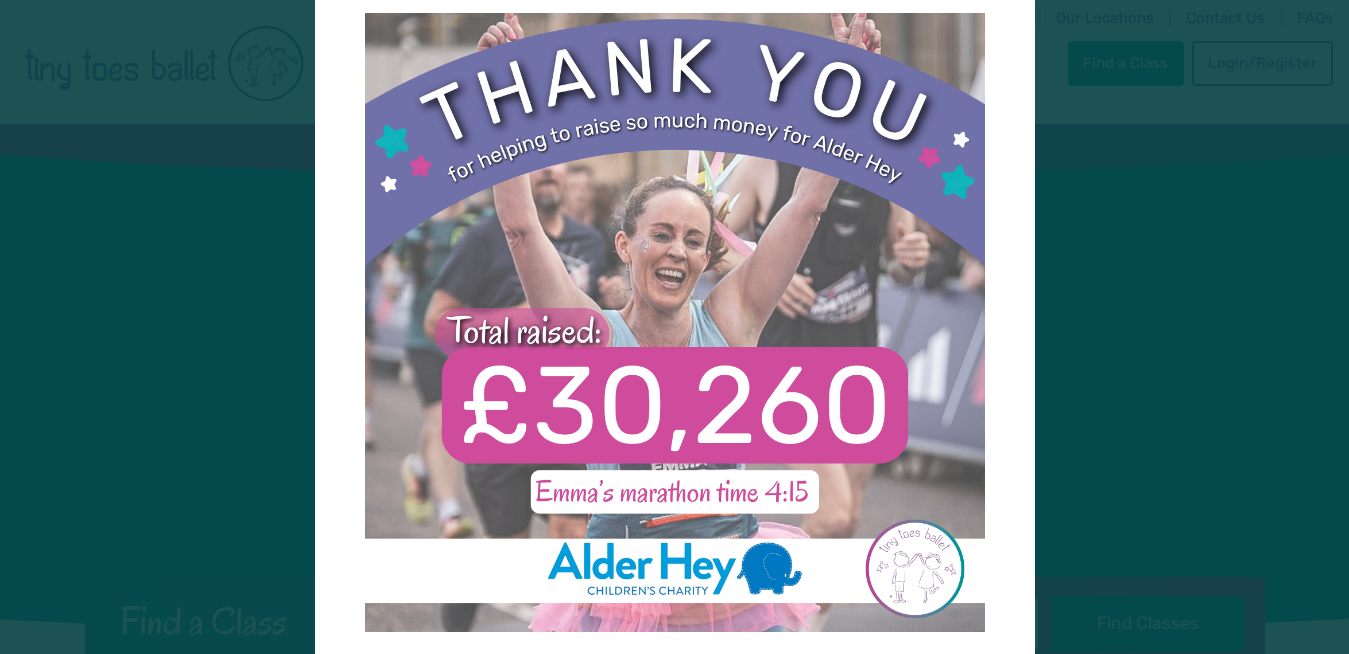 click on "Never show again" at bounding box center [674, 56] 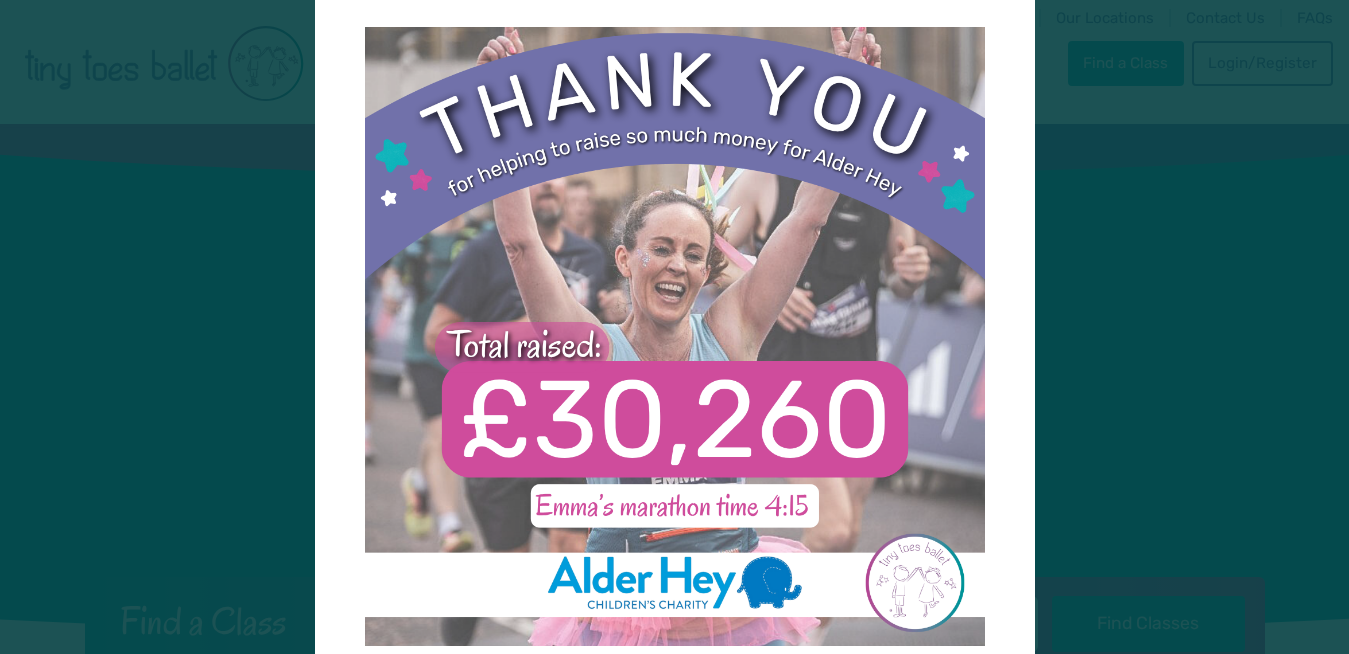 scroll, scrollTop: 0, scrollLeft: 0, axis: both 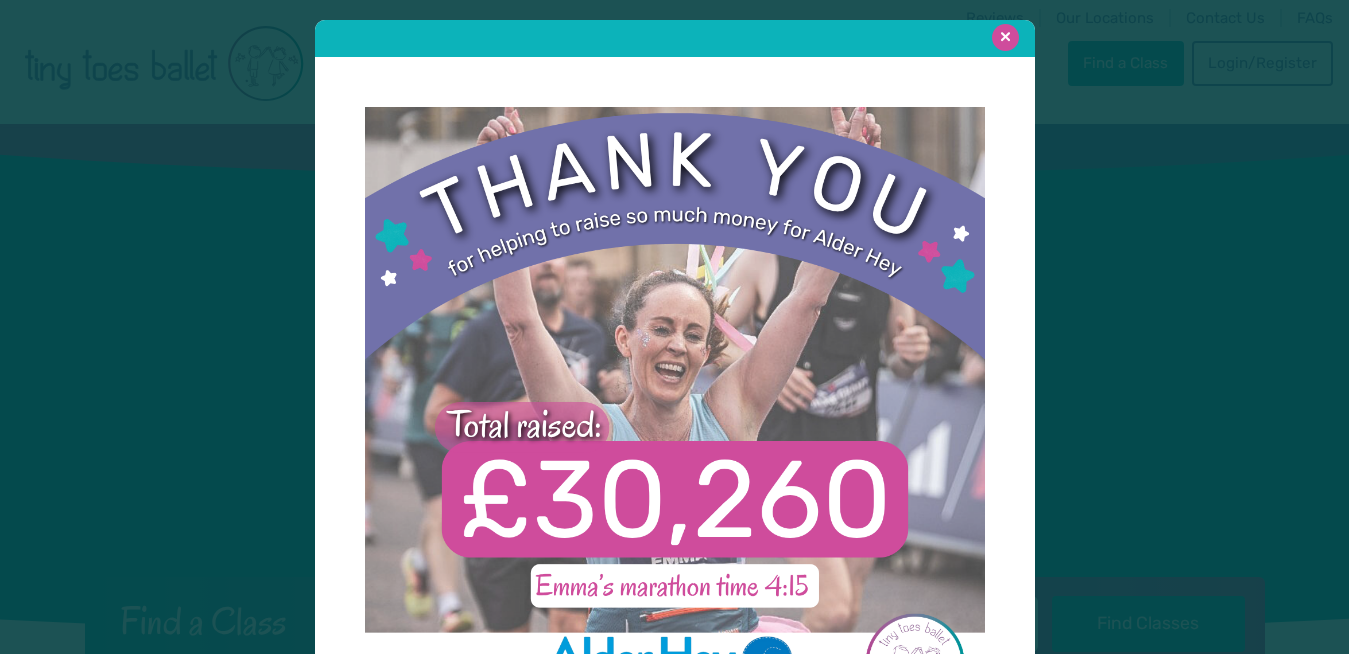 click at bounding box center (1005, 37) 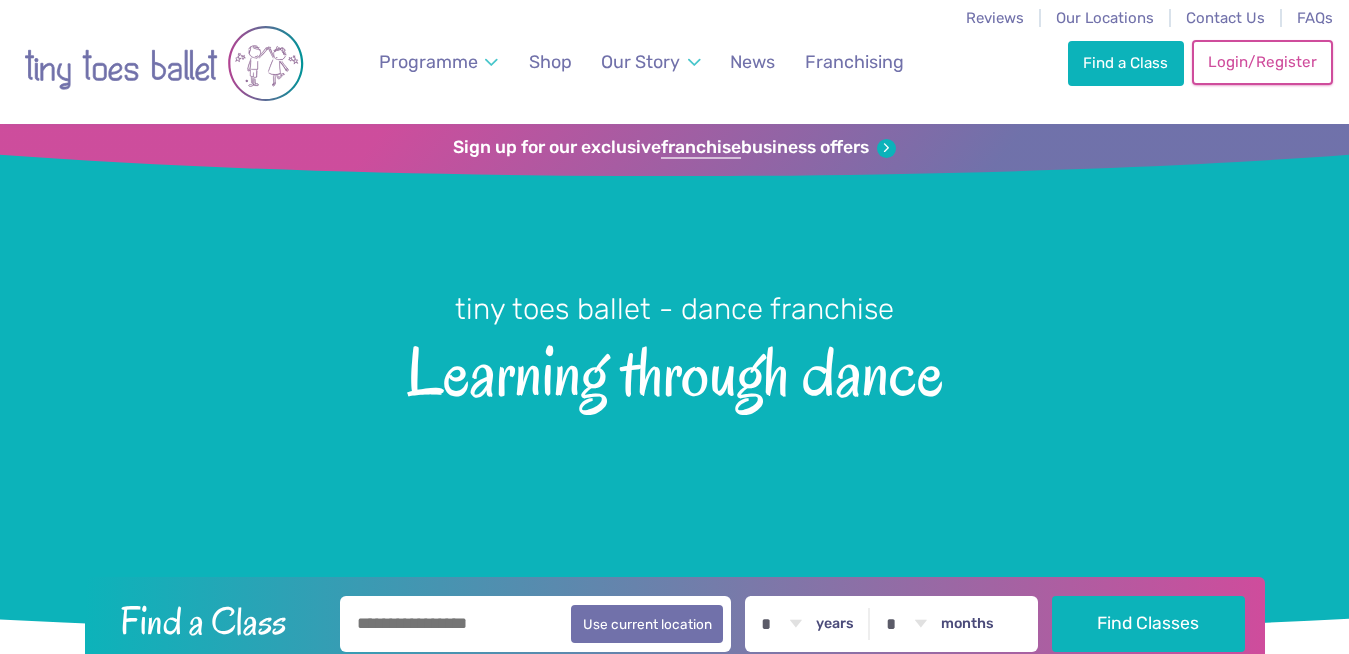 click on "Login/Register" at bounding box center (1262, 62) 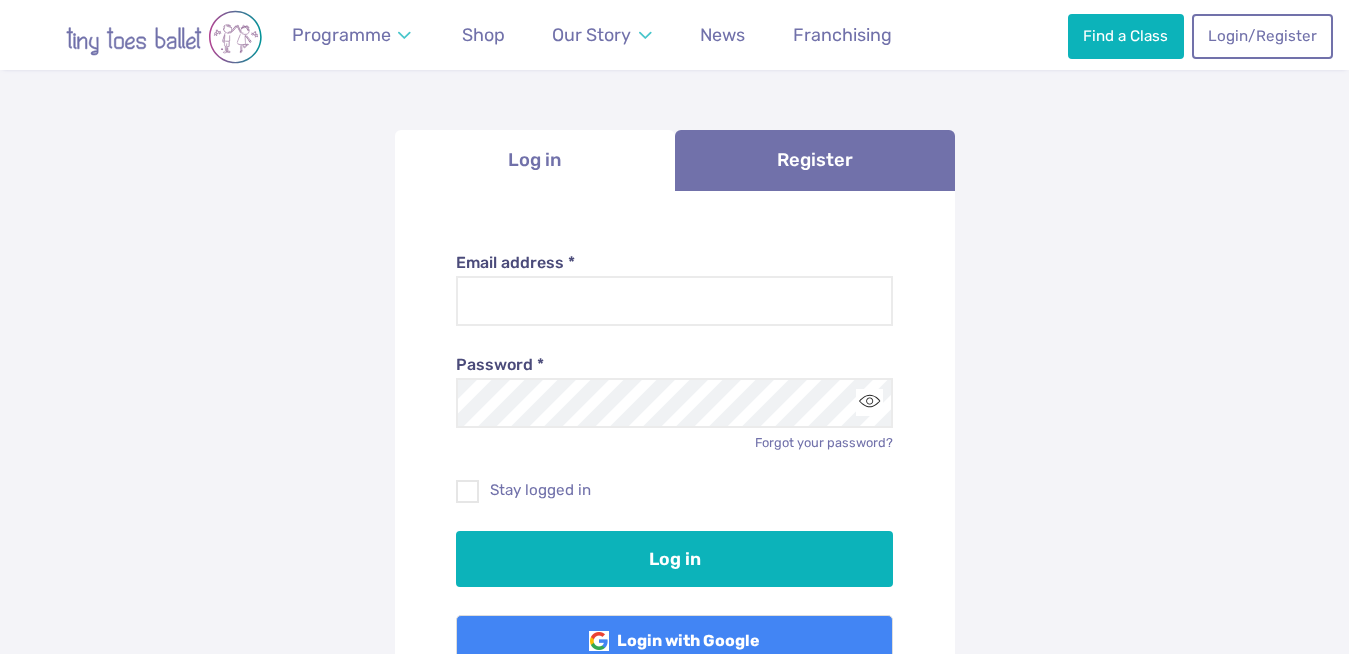 scroll, scrollTop: 146, scrollLeft: 0, axis: vertical 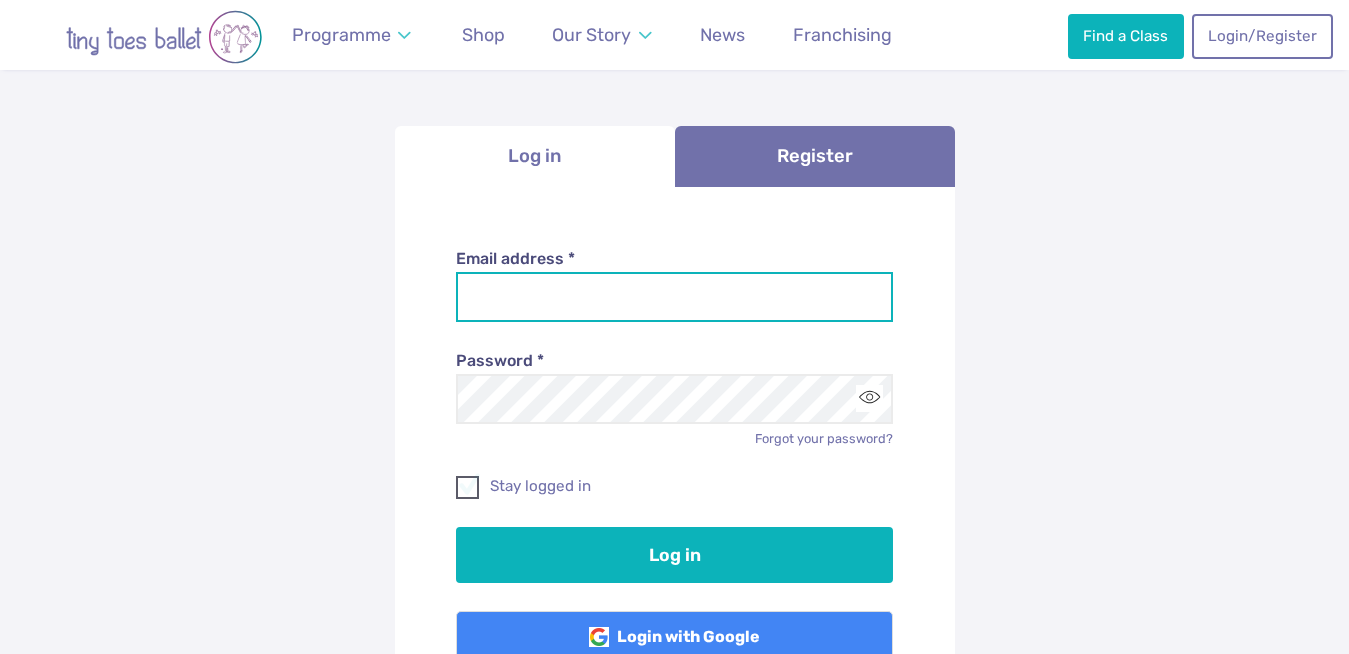 type on "**********" 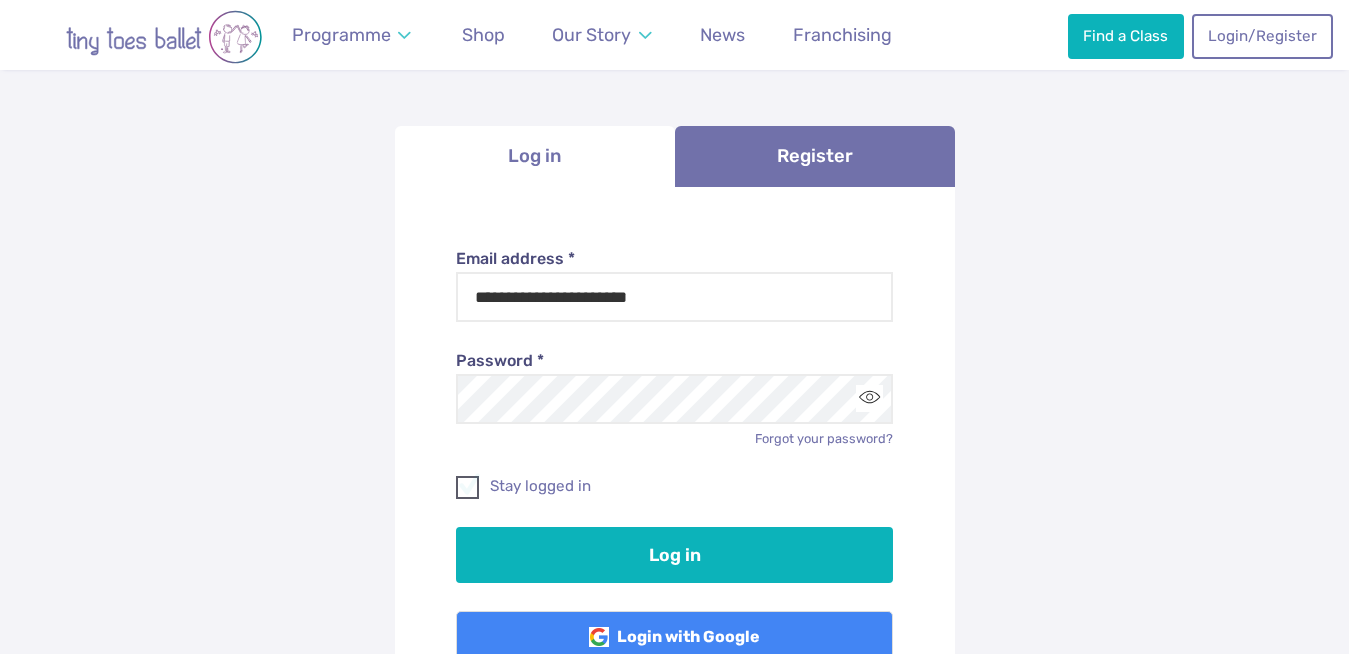 click on "Stay logged in" at bounding box center (674, 486) 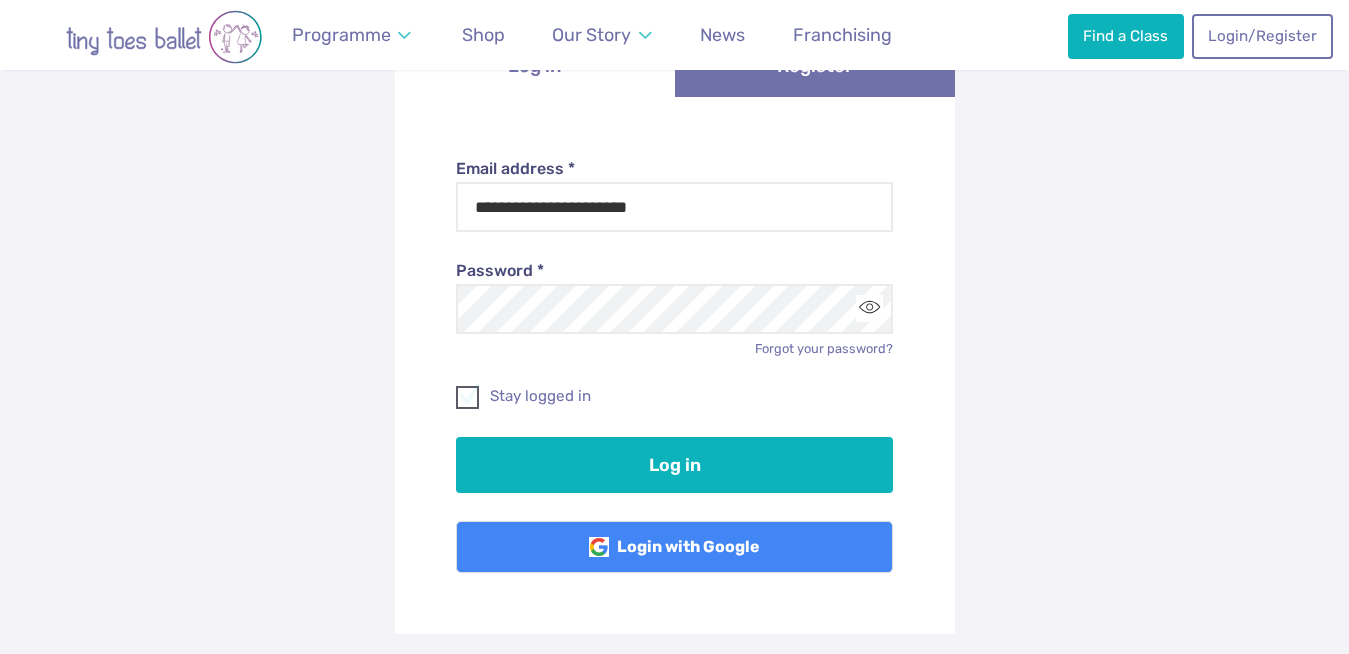 scroll, scrollTop: 238, scrollLeft: 0, axis: vertical 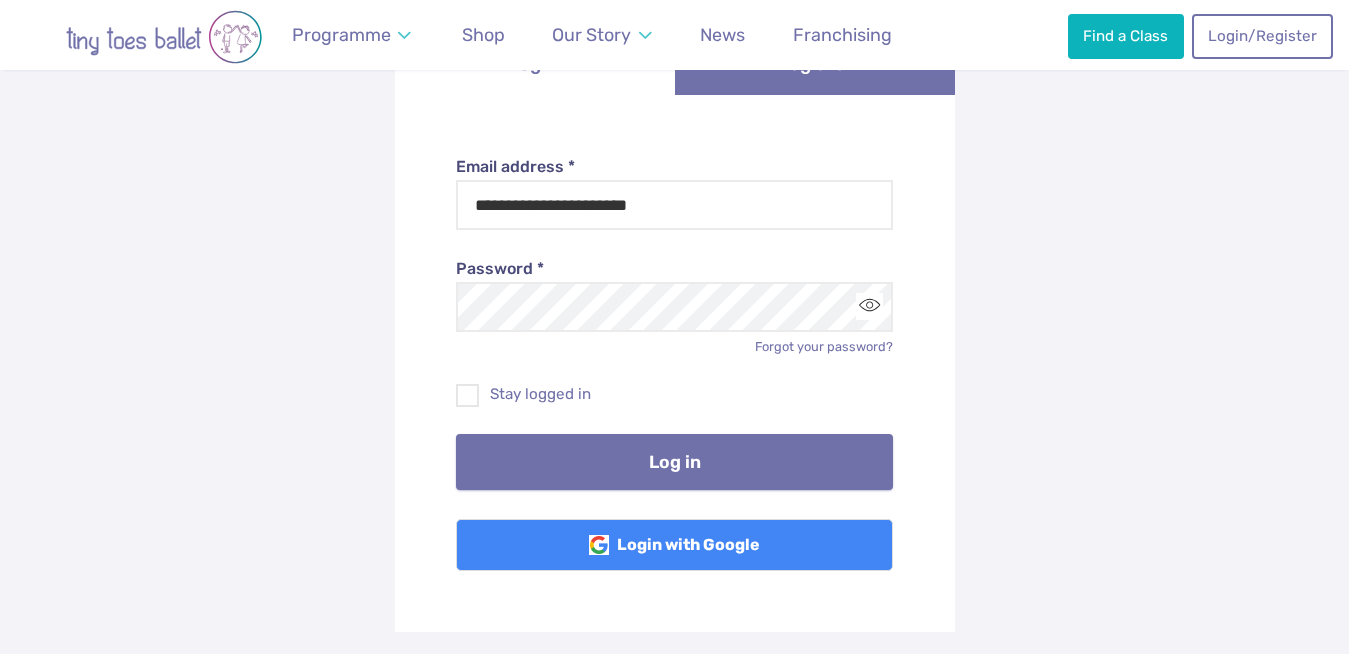 click on "Log in" at bounding box center (674, 462) 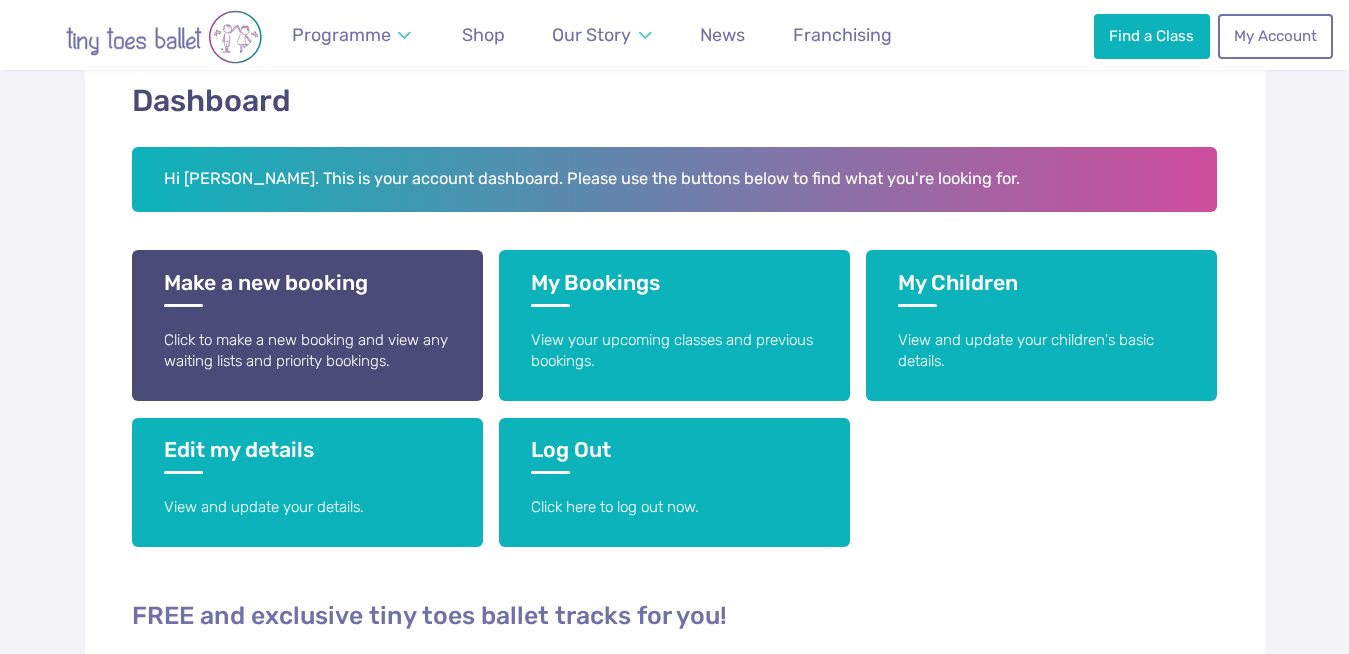scroll, scrollTop: 363, scrollLeft: 0, axis: vertical 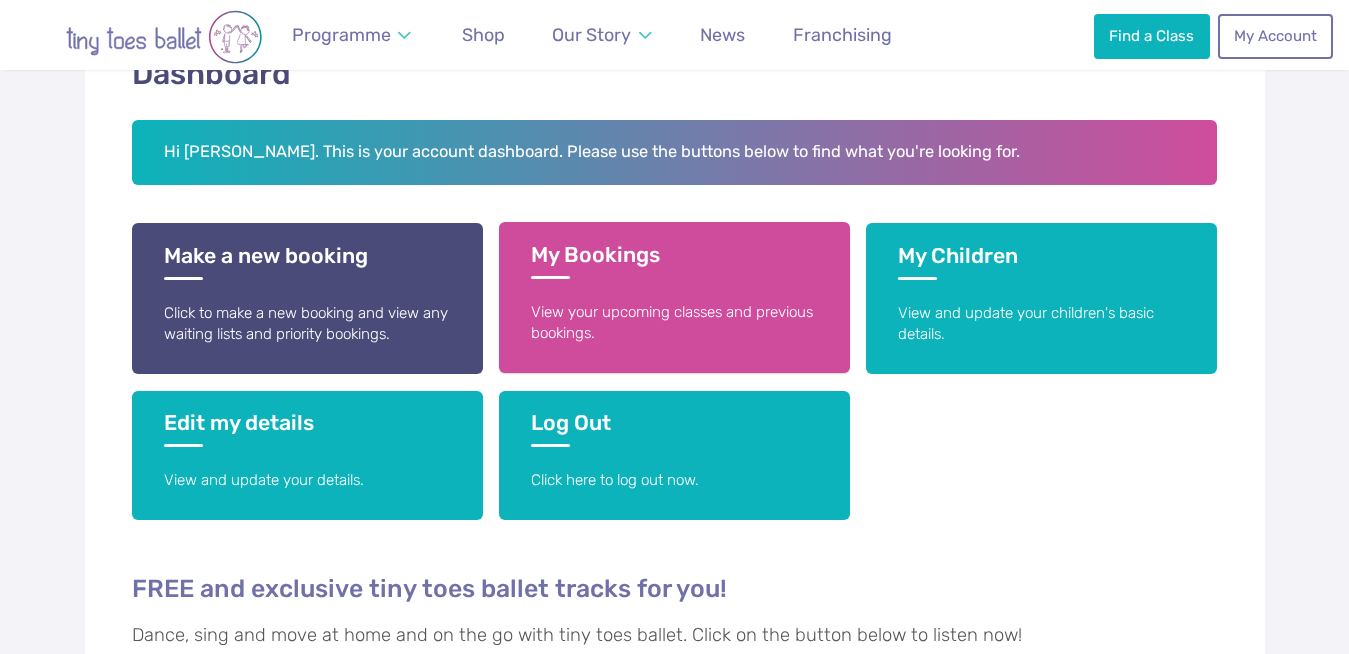 click on "View your upcoming classes and previous bookings." at bounding box center (674, 323) 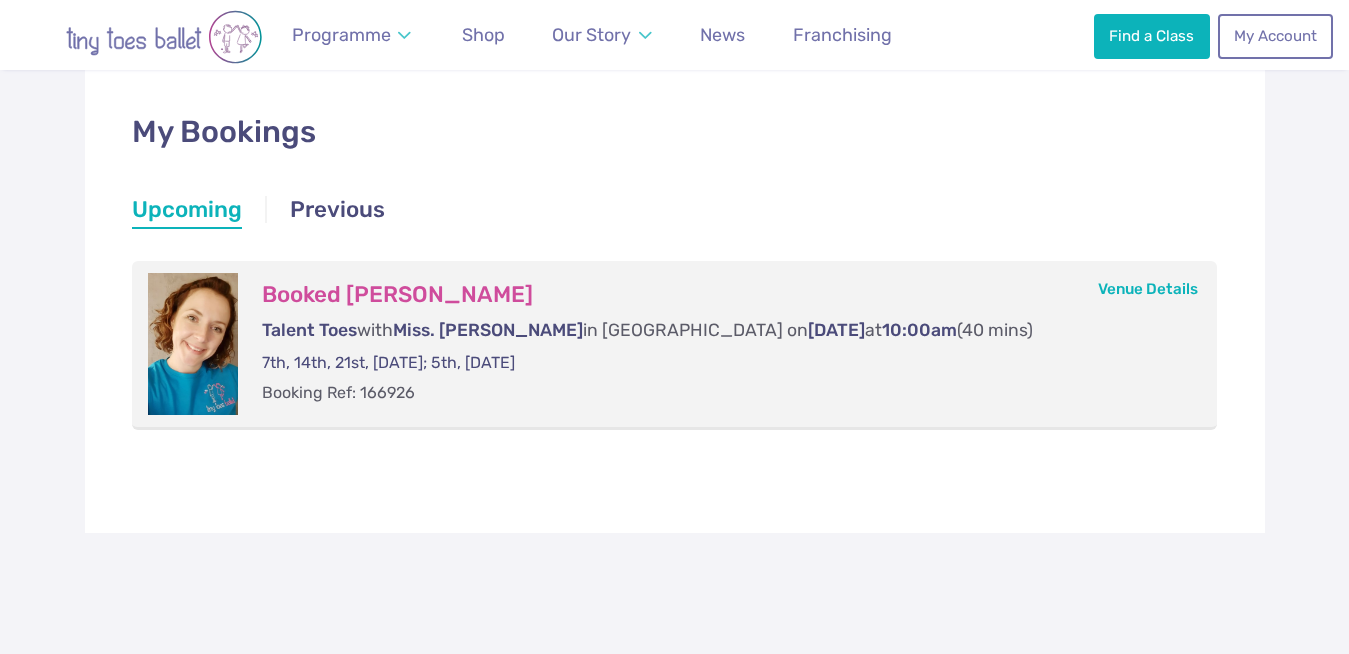 scroll, scrollTop: 0, scrollLeft: 0, axis: both 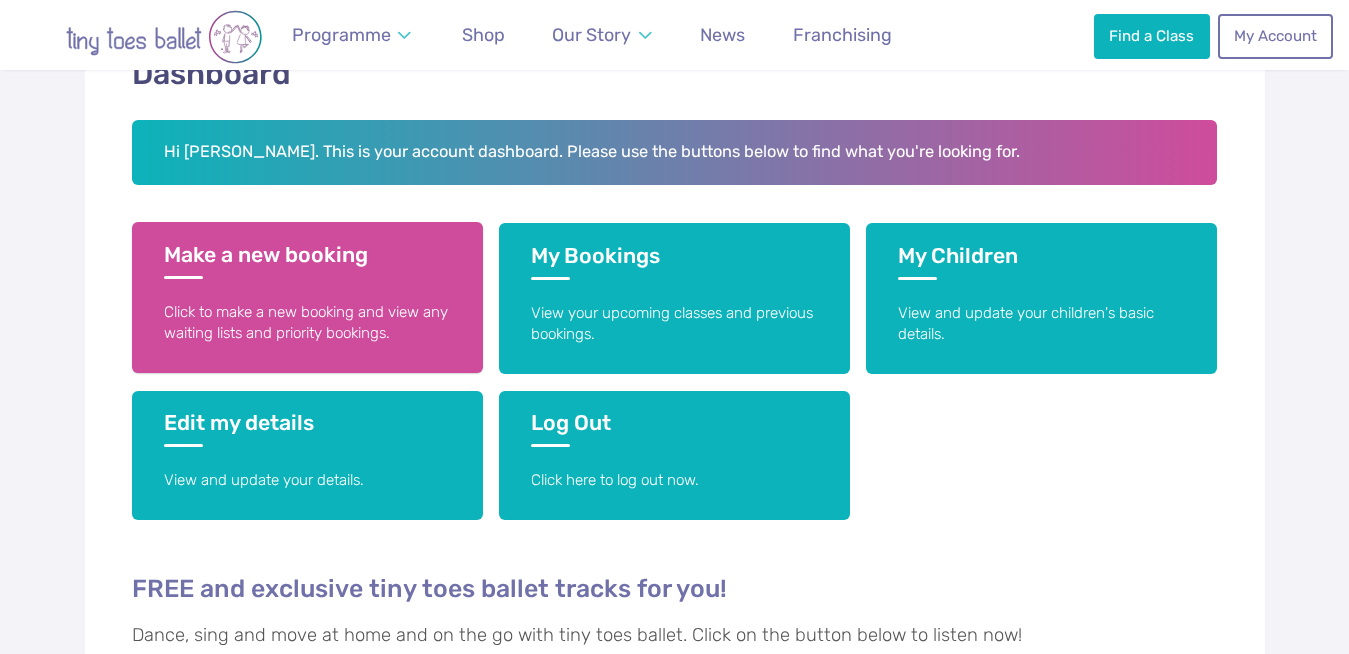 click on "Make a new booking" at bounding box center [307, 260] 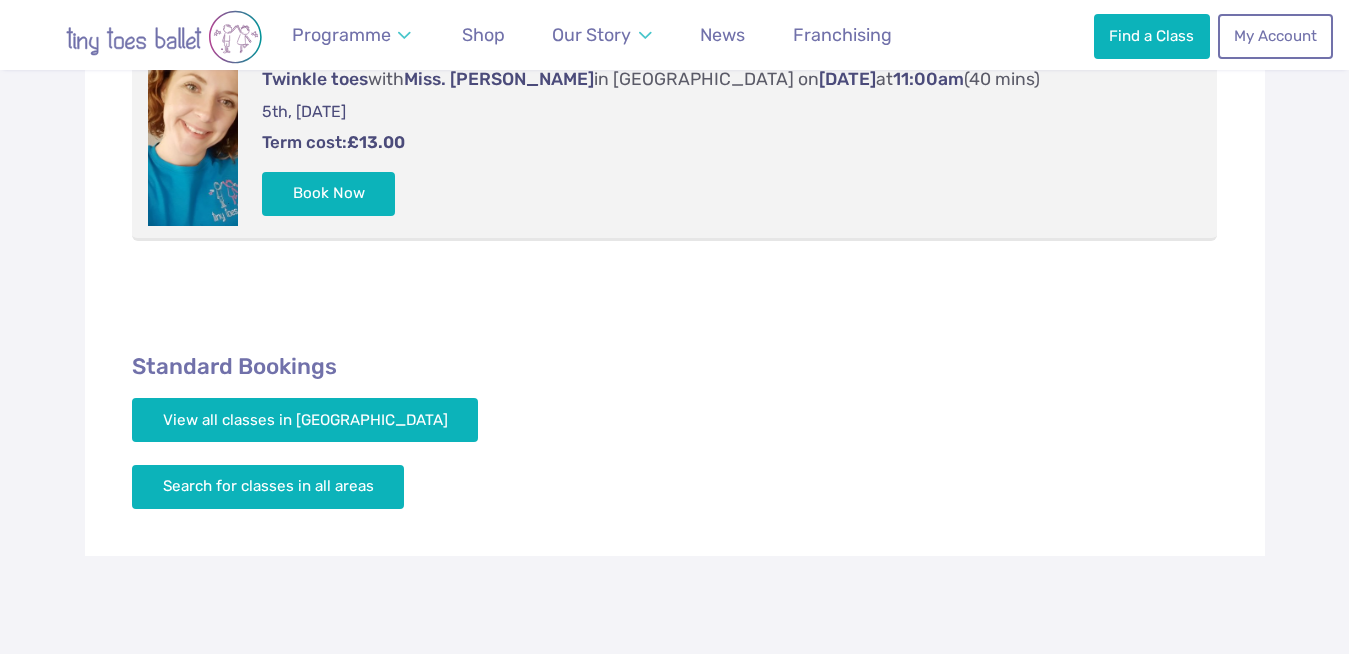 scroll, scrollTop: 587, scrollLeft: 0, axis: vertical 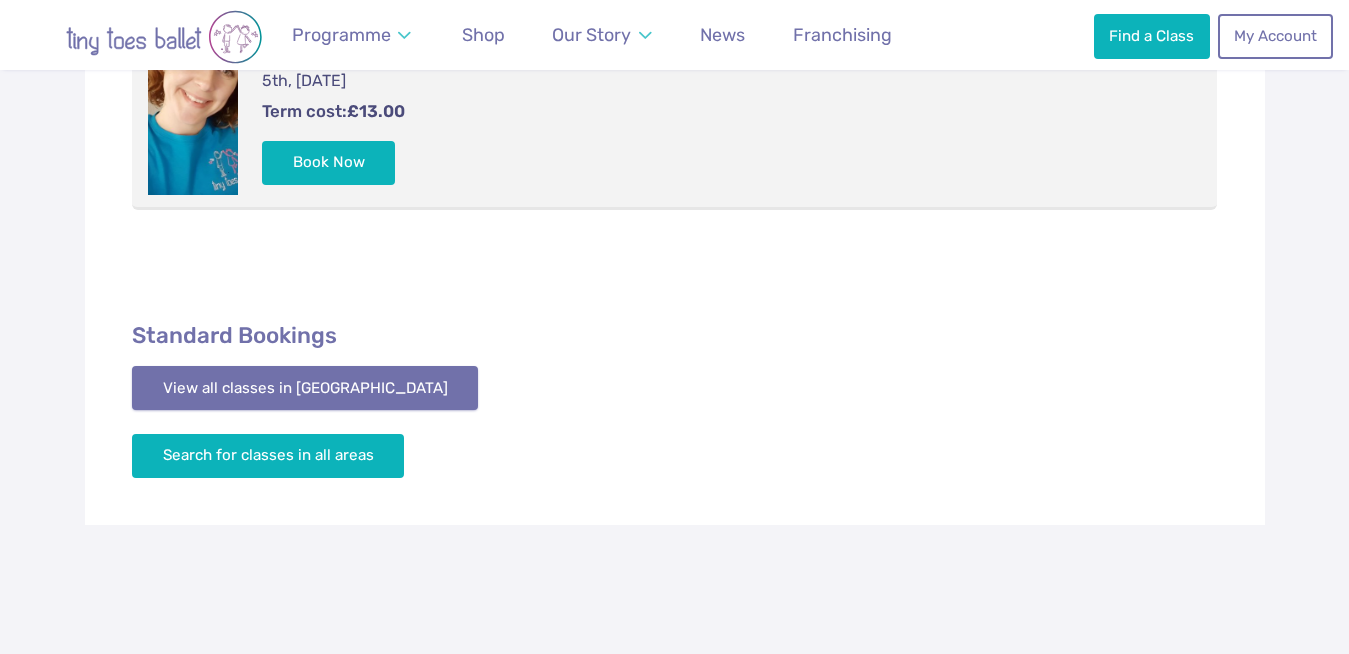 click on "View all classes in [GEOGRAPHIC_DATA]" at bounding box center [305, 388] 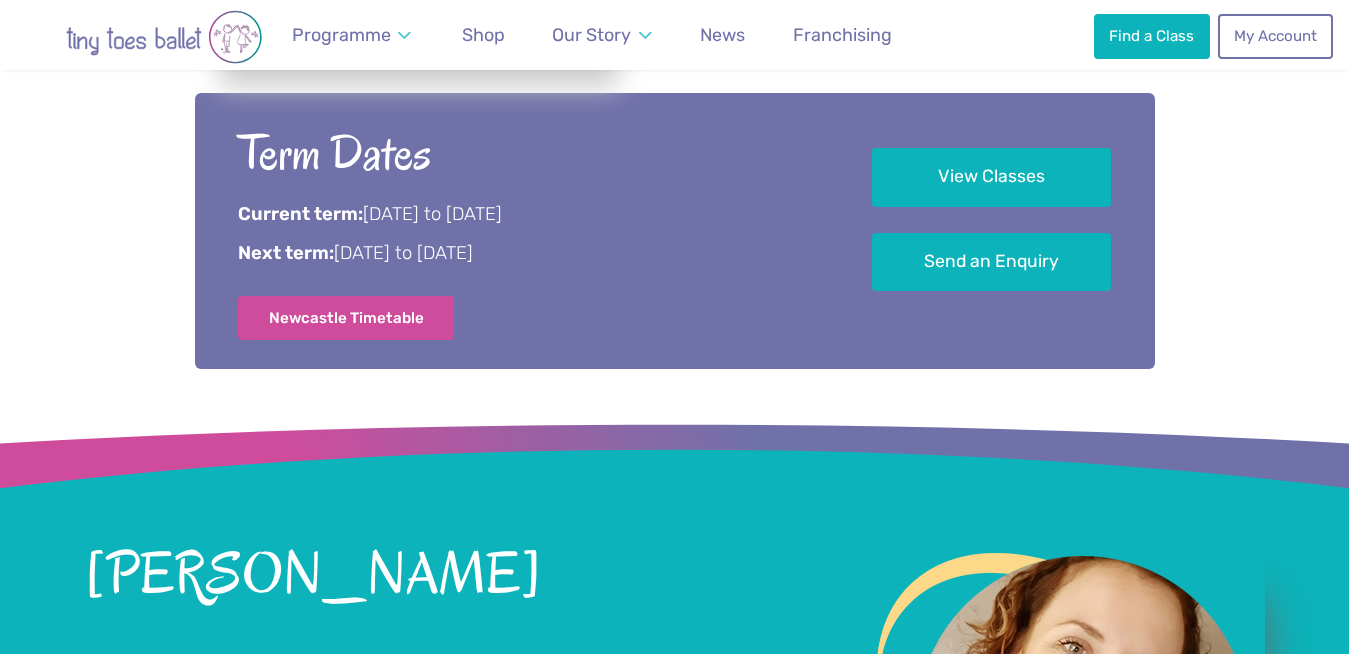 scroll, scrollTop: 1044, scrollLeft: 0, axis: vertical 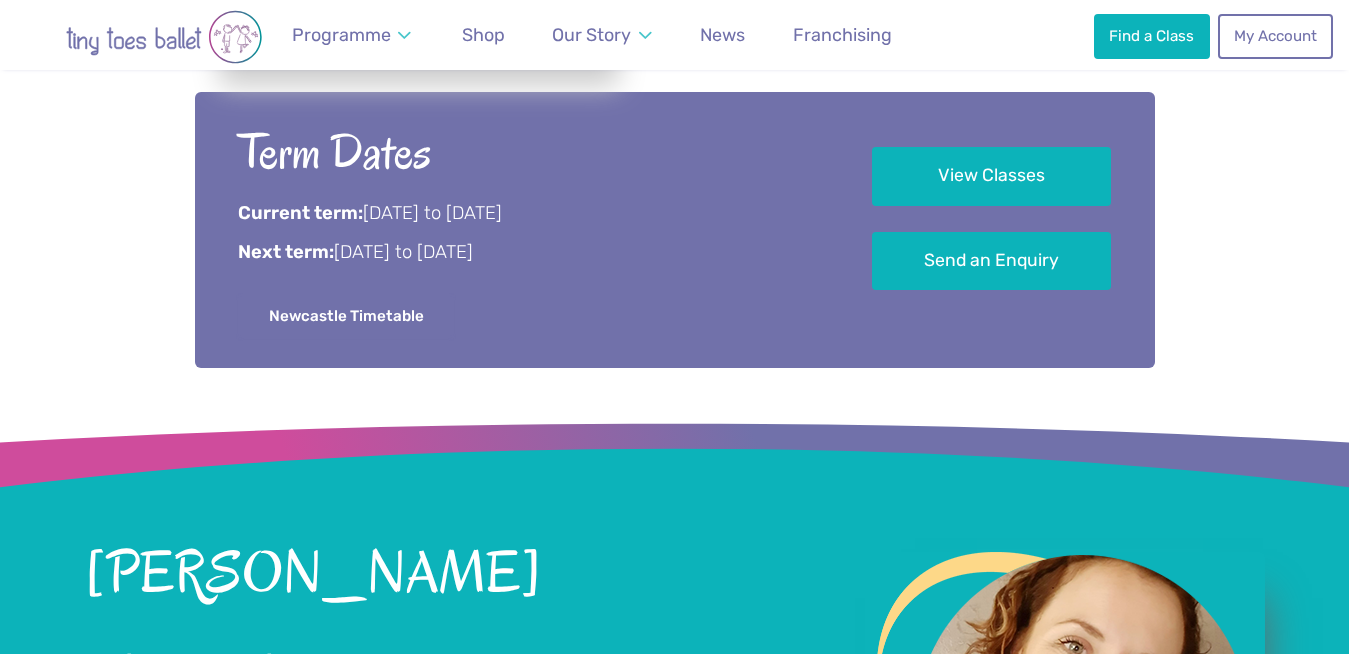 click on "Newcastle Timetable" at bounding box center [346, 316] 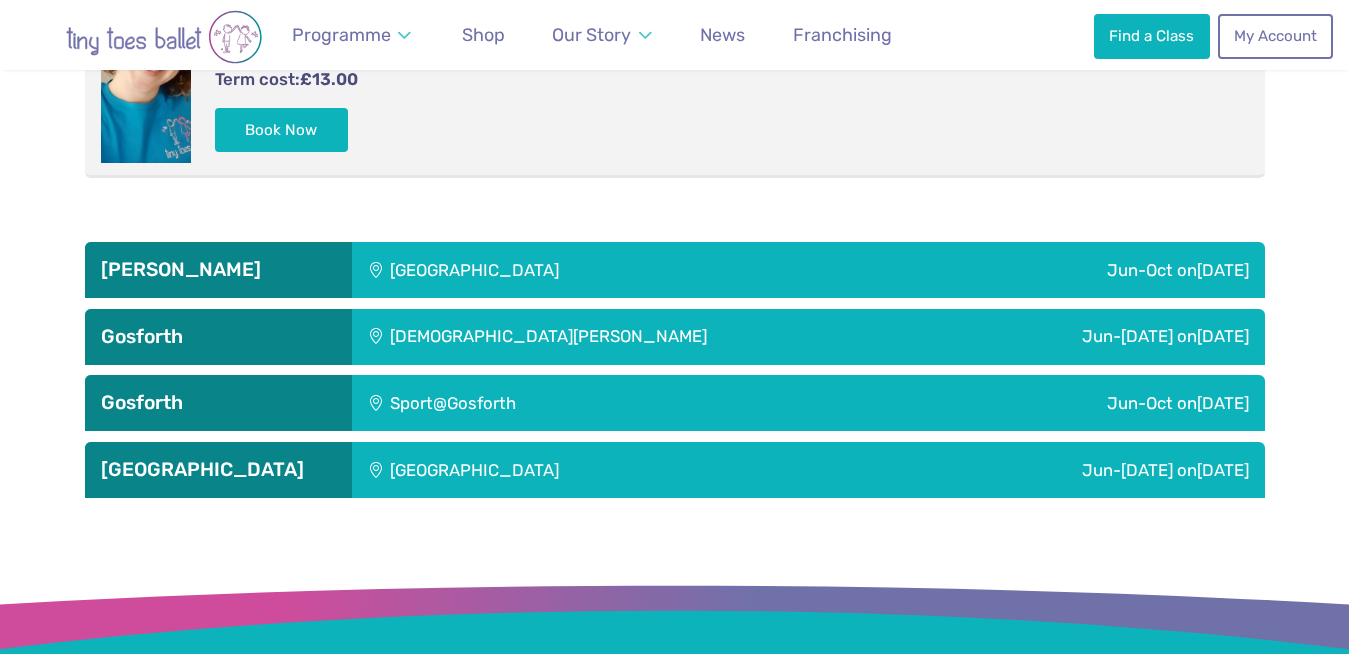 scroll, scrollTop: 3000, scrollLeft: 0, axis: vertical 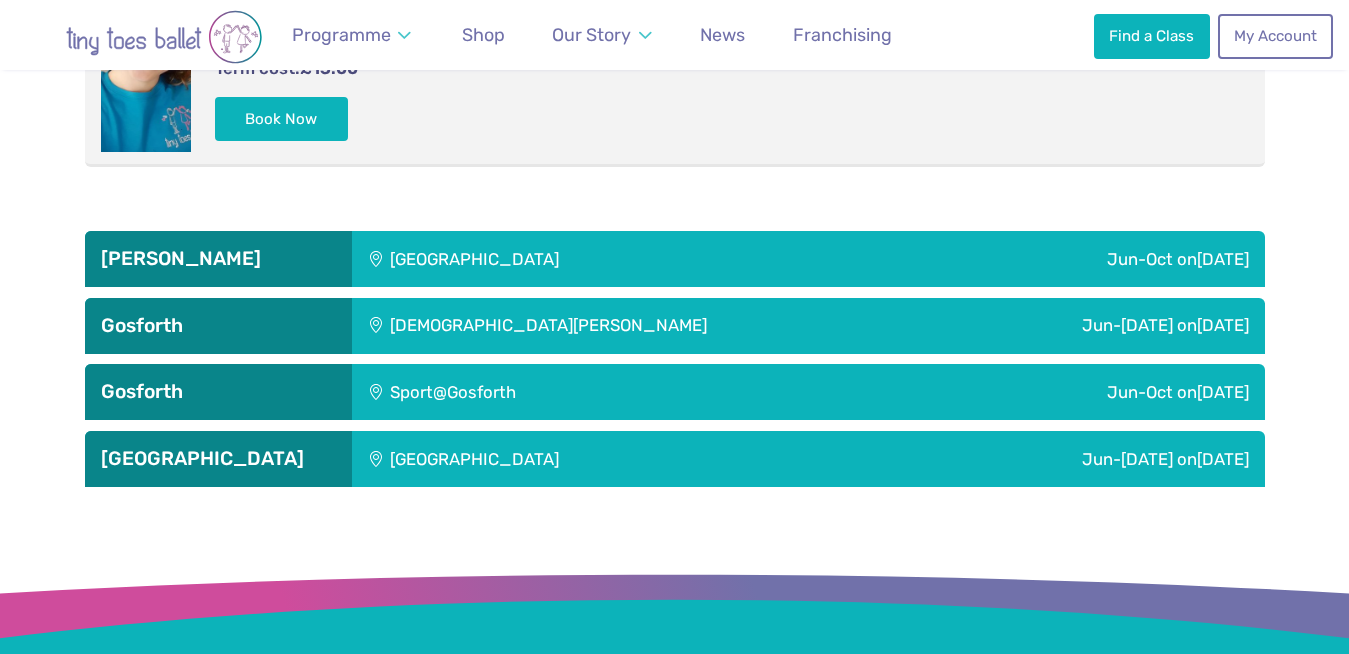 click on "Sport@Gosforth" at bounding box center [584, 392] 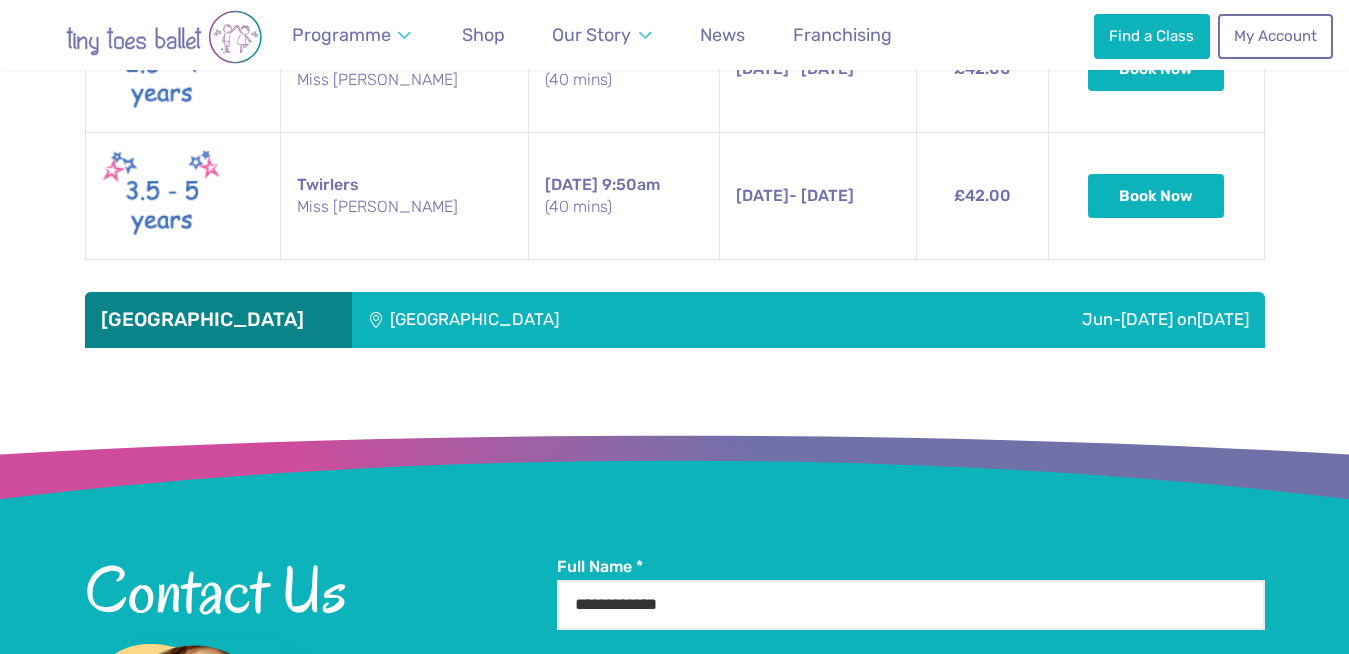 scroll, scrollTop: 4069, scrollLeft: 0, axis: vertical 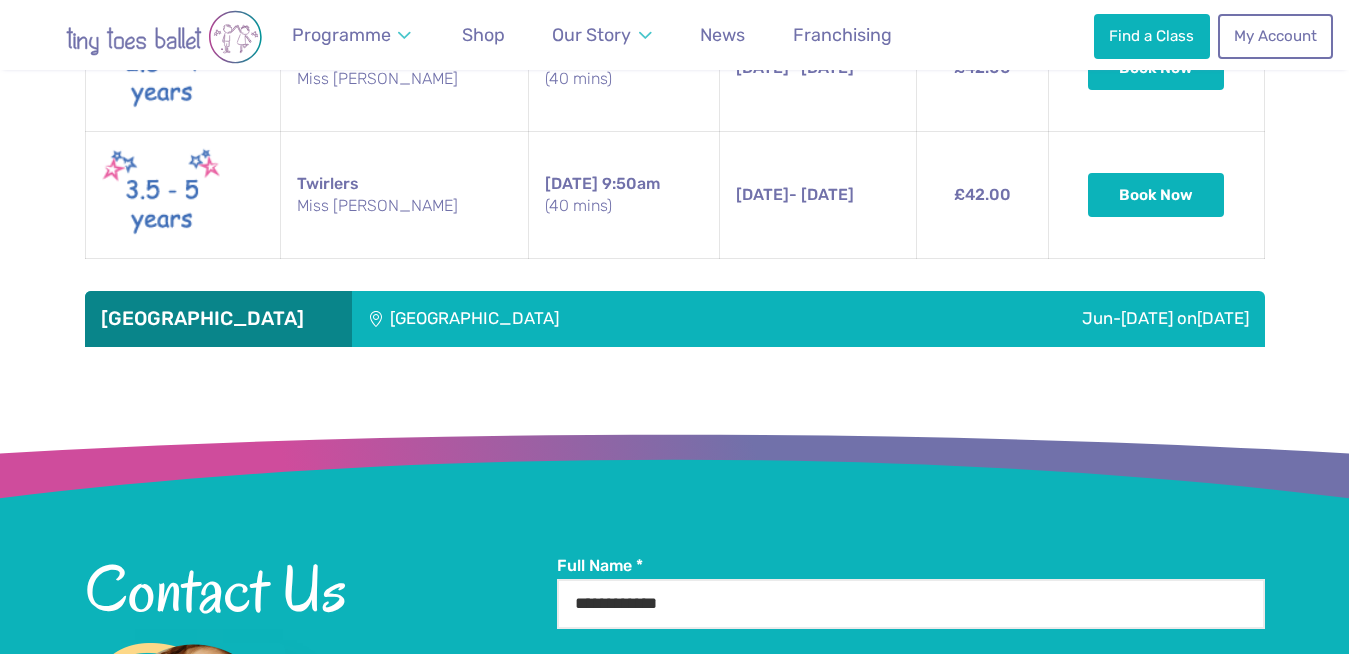 click on "Shandon Way Community Centre" at bounding box center [593, 319] 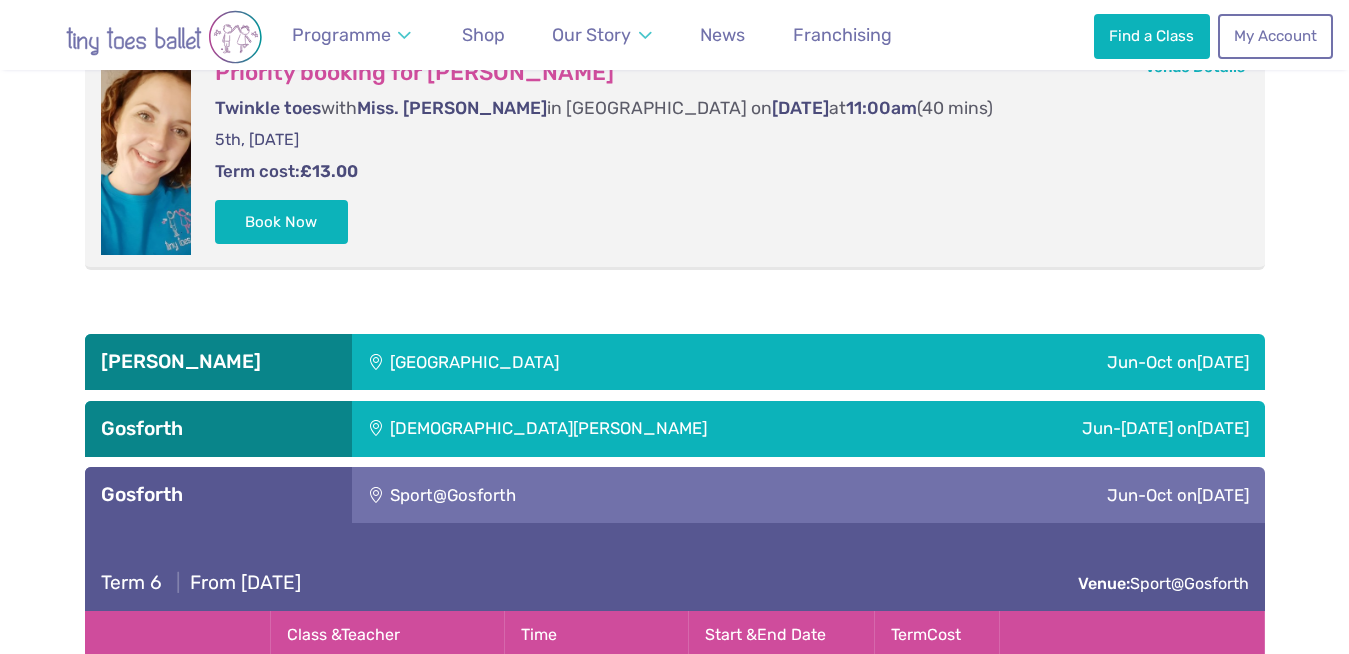 scroll, scrollTop: 2904, scrollLeft: 0, axis: vertical 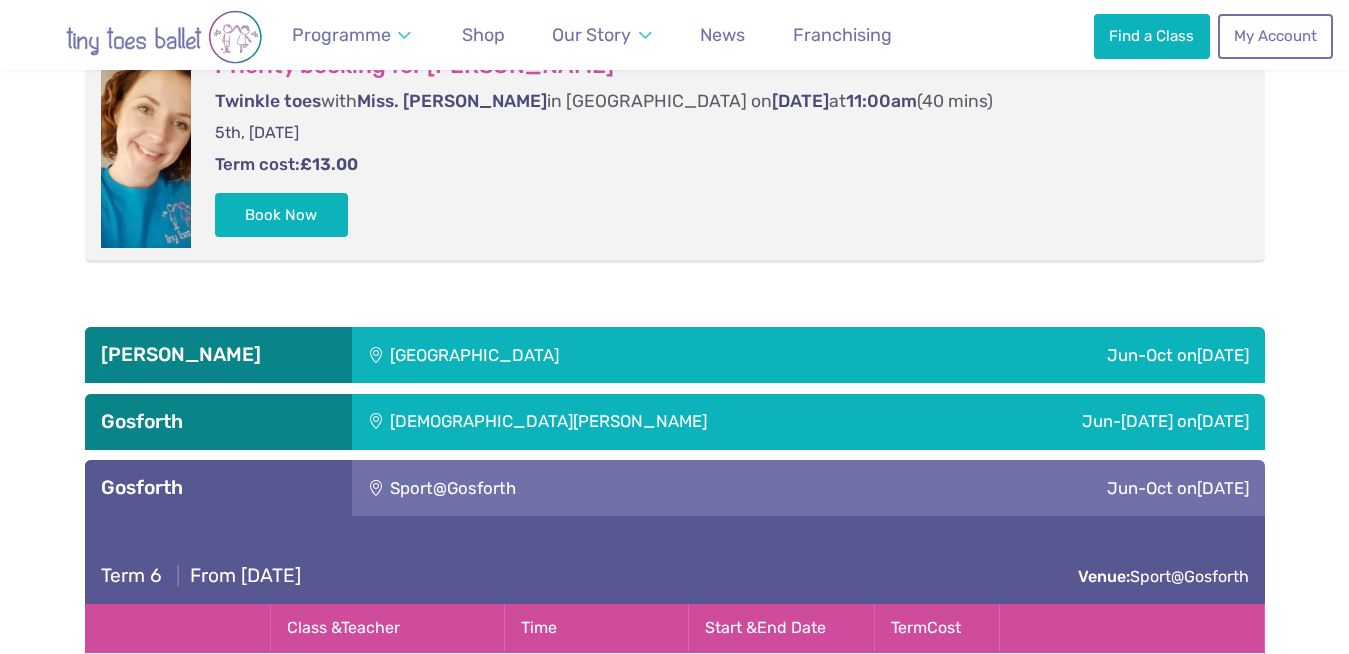 click on "St Hughs Church" at bounding box center (649, 422) 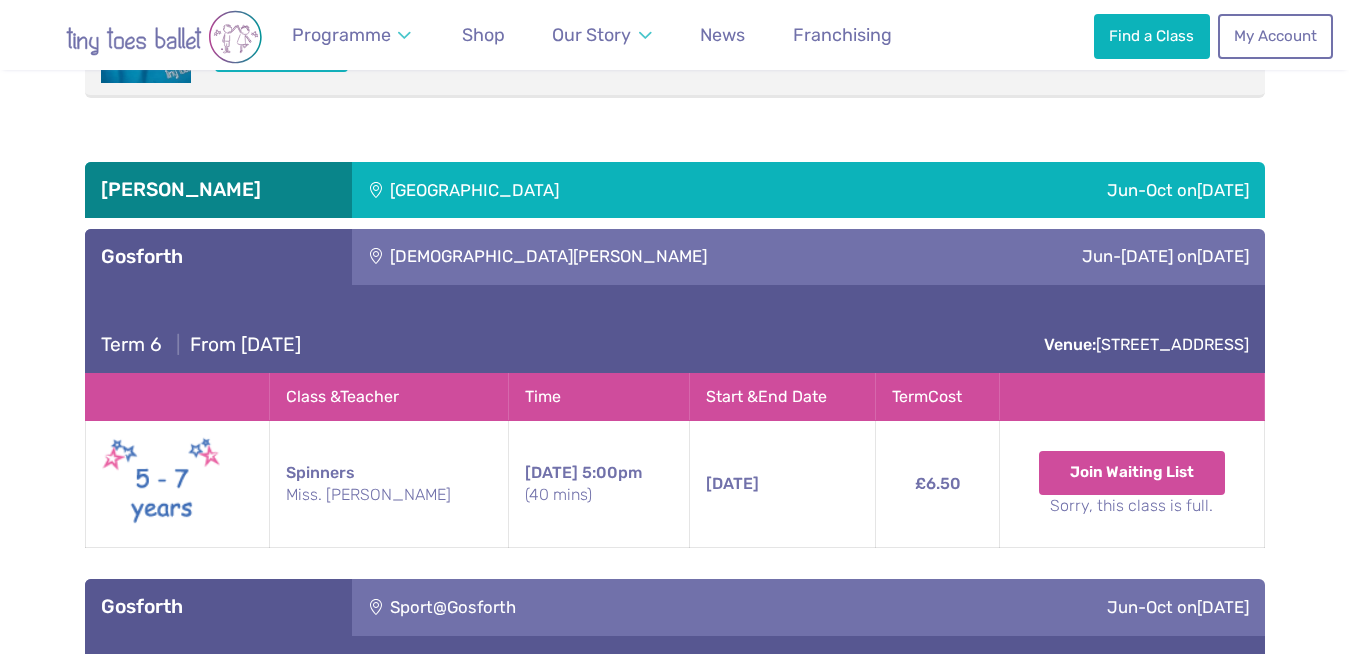 scroll, scrollTop: 3062, scrollLeft: 0, axis: vertical 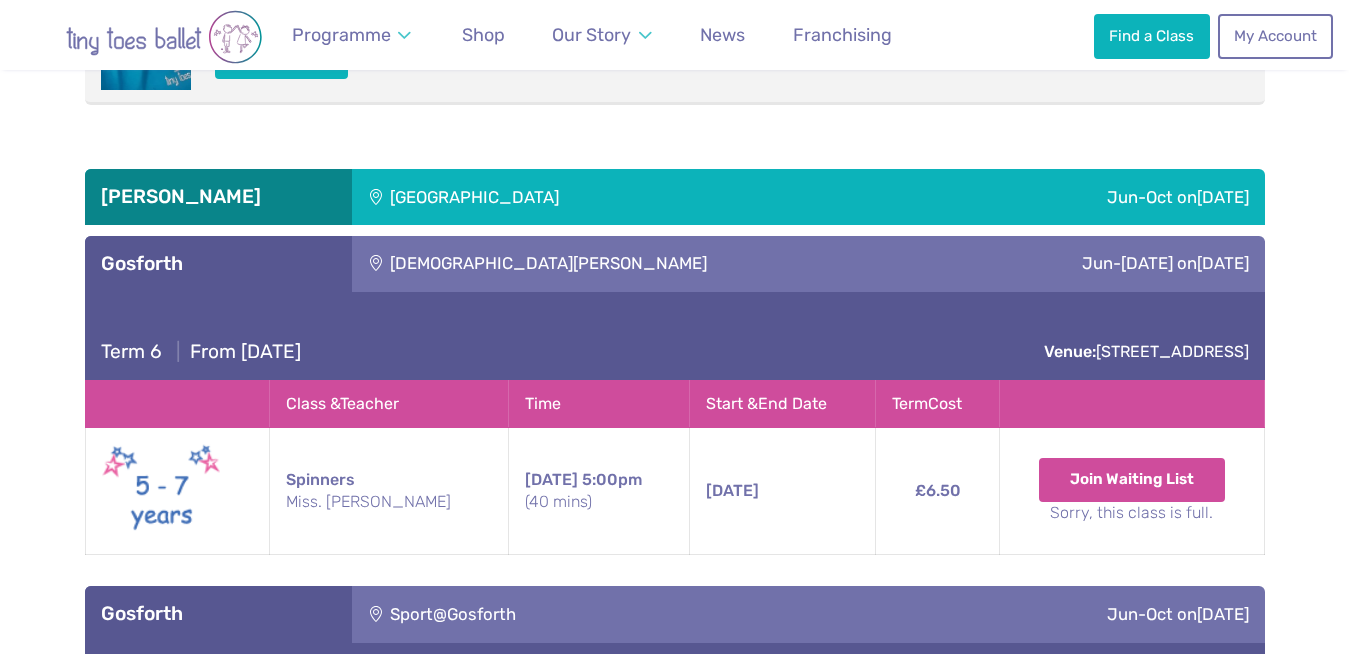 click on "St Hughs Church" at bounding box center (649, 264) 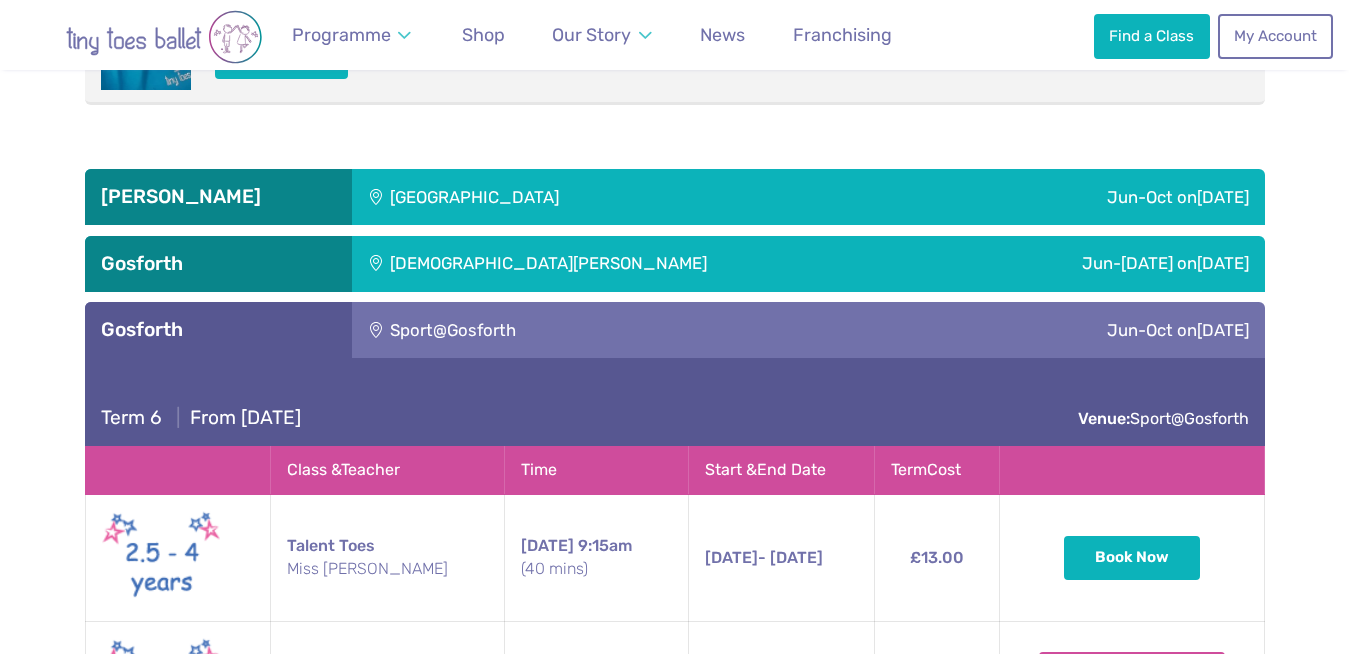 click on "Rising sun countryside centre" at bounding box center [608, 197] 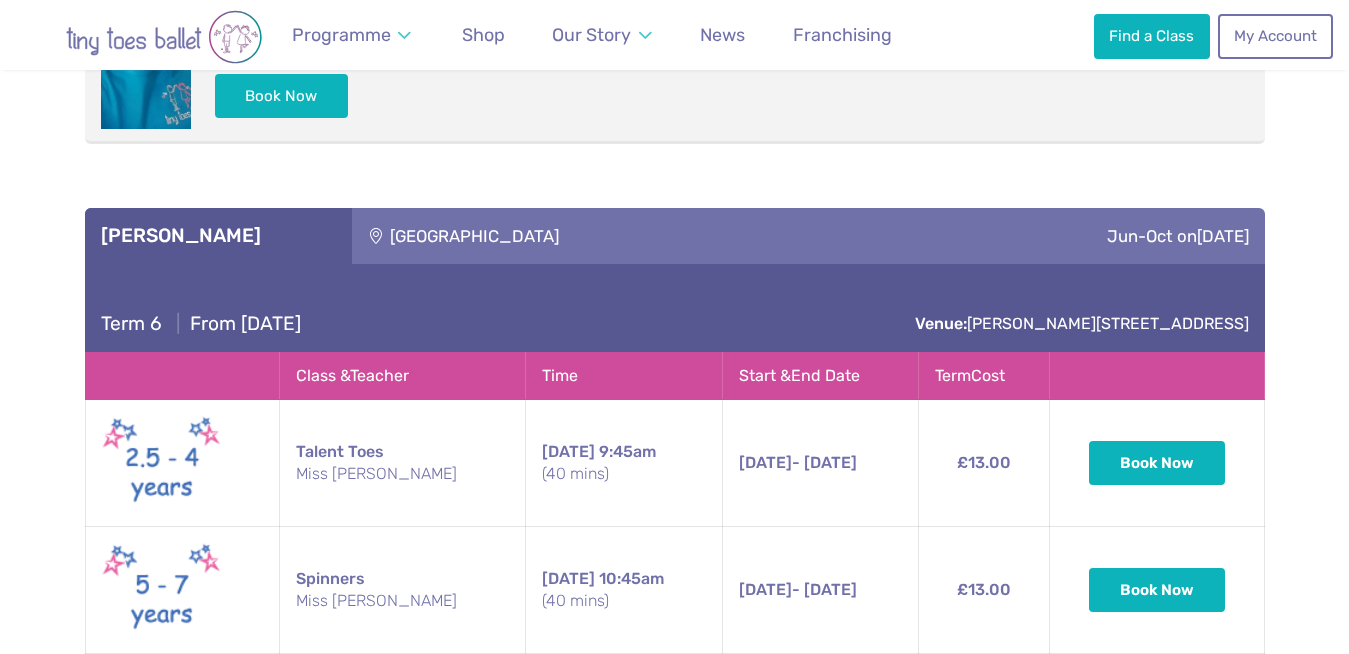 scroll, scrollTop: 3013, scrollLeft: 0, axis: vertical 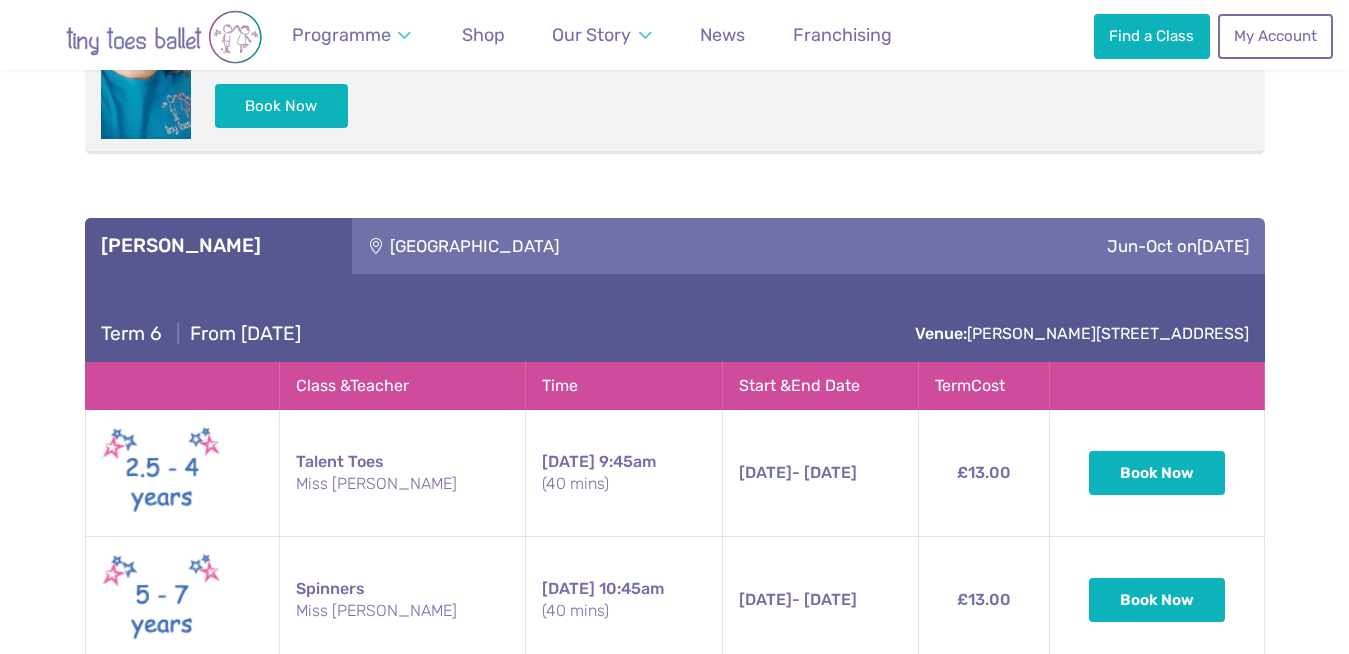 click on "Rising sun countryside centre" at bounding box center [608, 246] 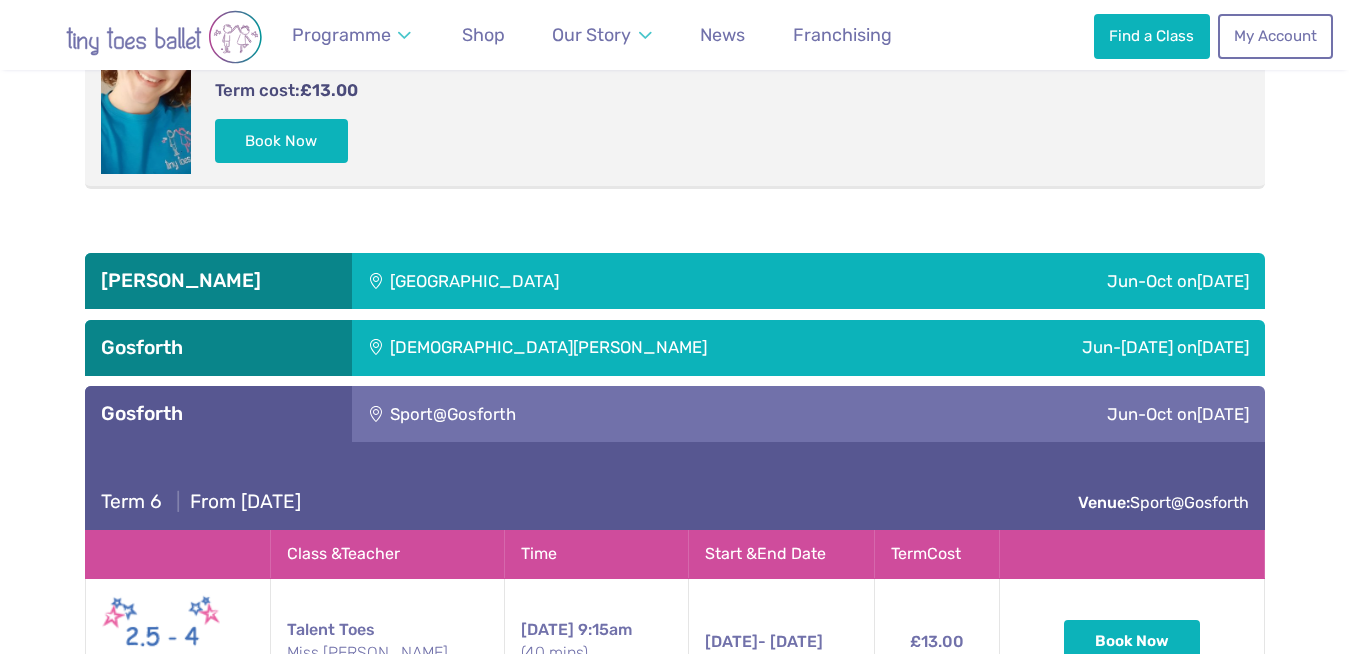 scroll, scrollTop: 2979, scrollLeft: 0, axis: vertical 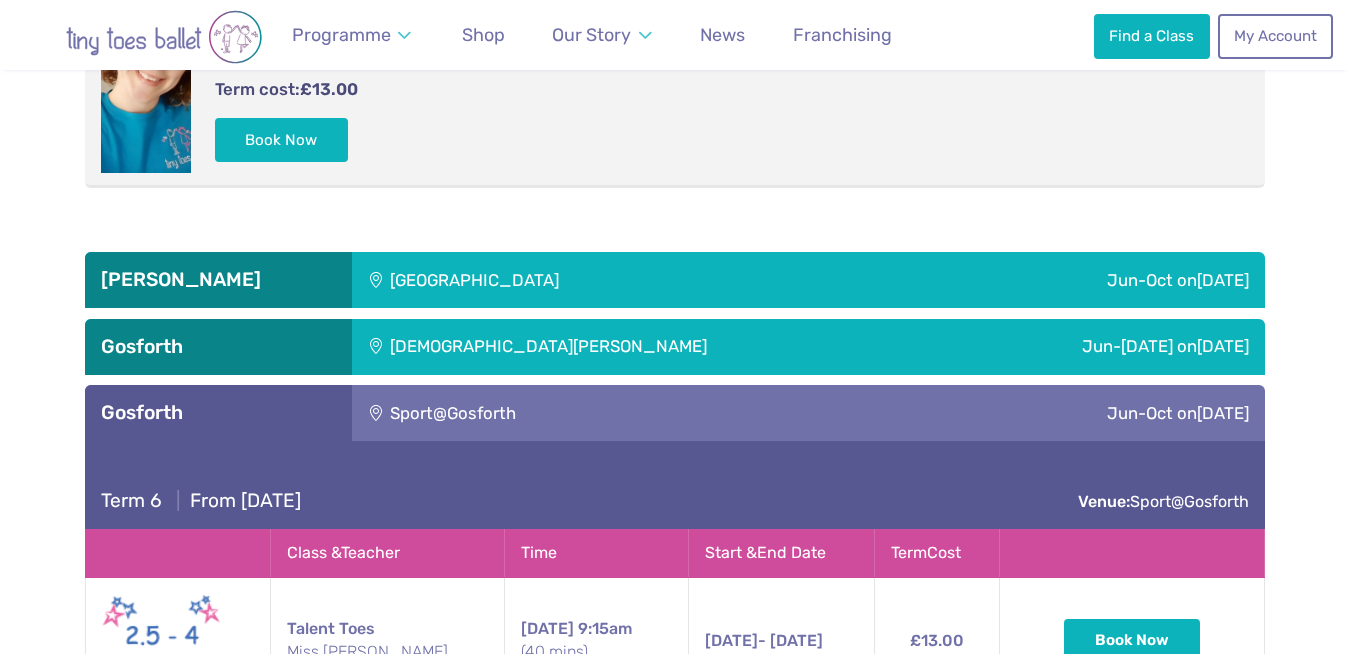 click on "St Hughs Church" at bounding box center [649, 347] 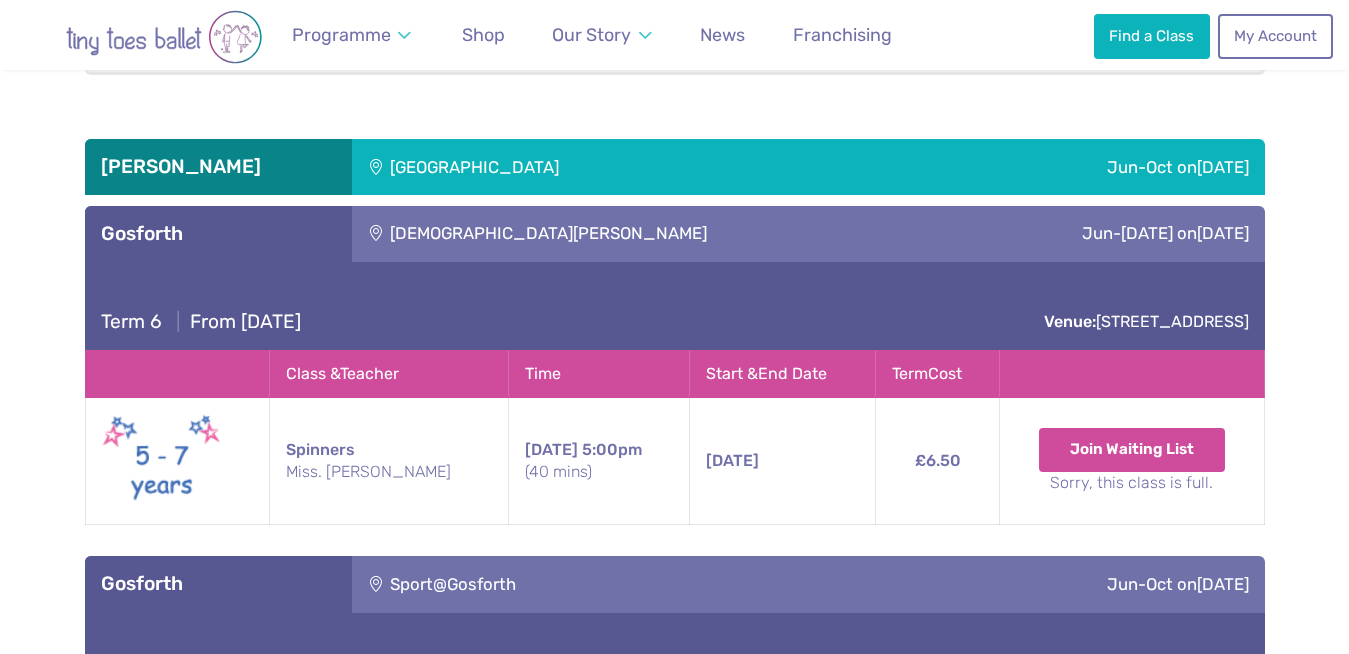scroll, scrollTop: 3090, scrollLeft: 0, axis: vertical 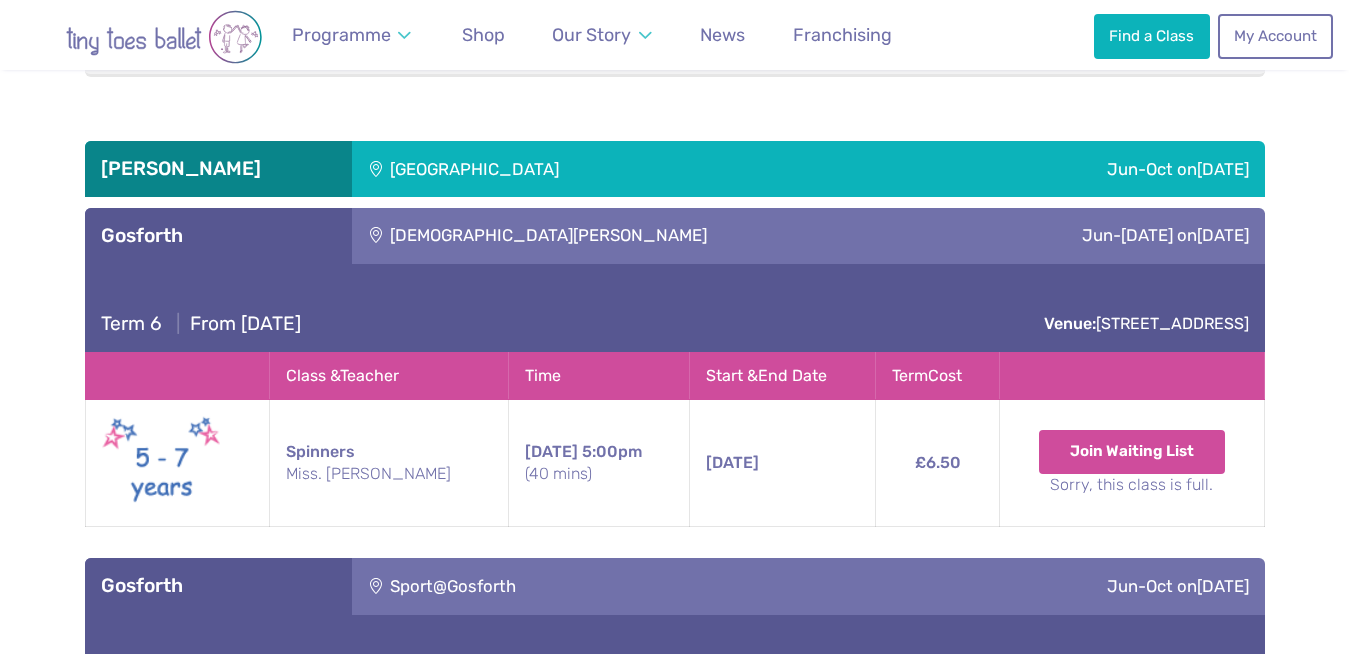 click on "St Hughs Church" at bounding box center [649, 236] 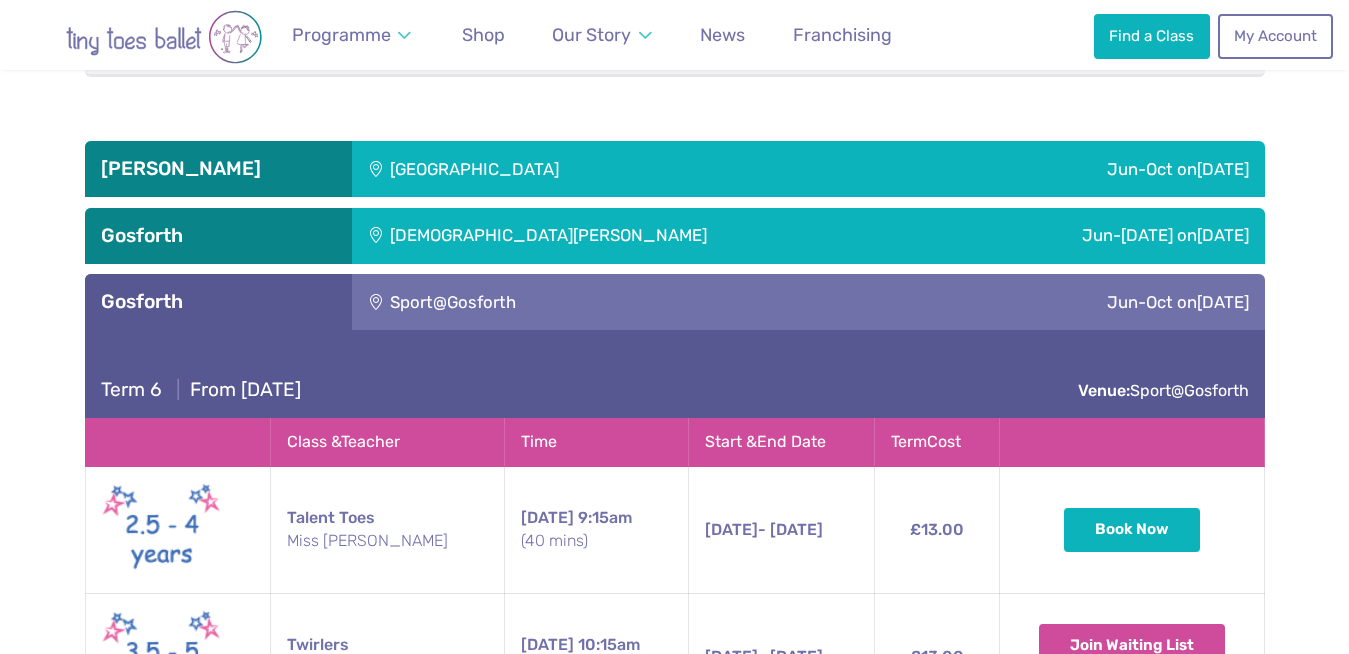 click on "Rising sun countryside centre" at bounding box center (608, 169) 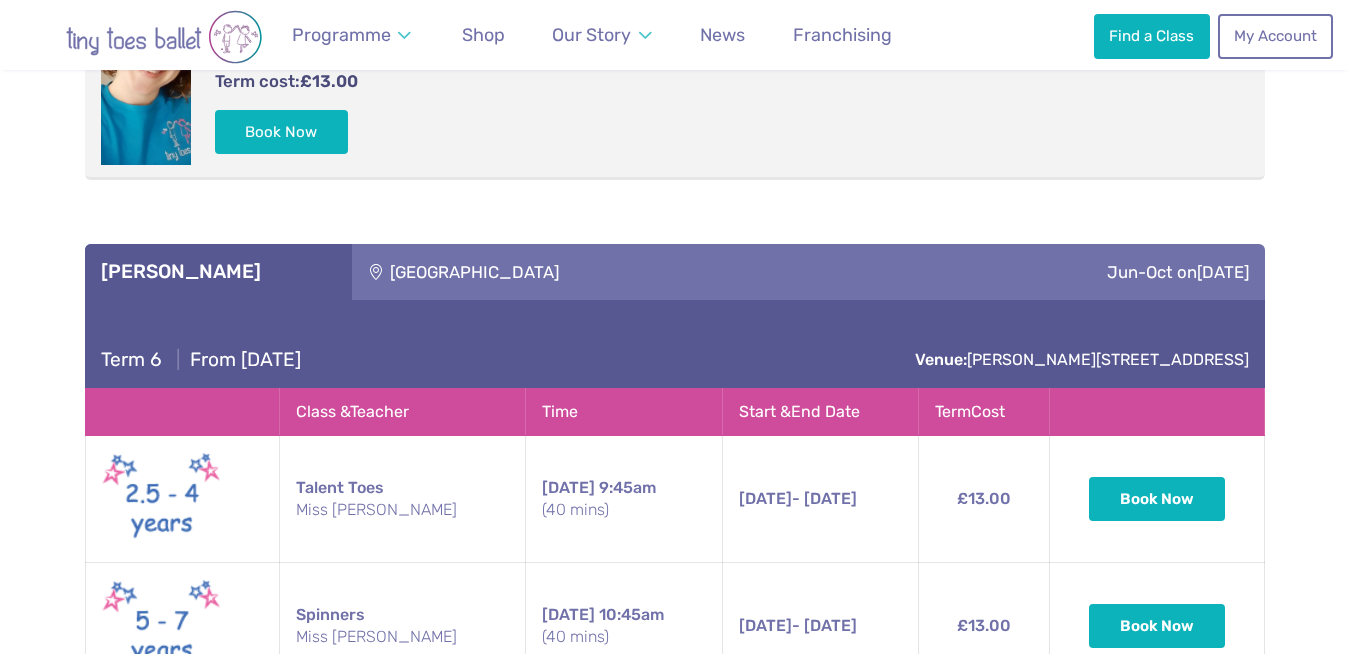 scroll, scrollTop: 2984, scrollLeft: 0, axis: vertical 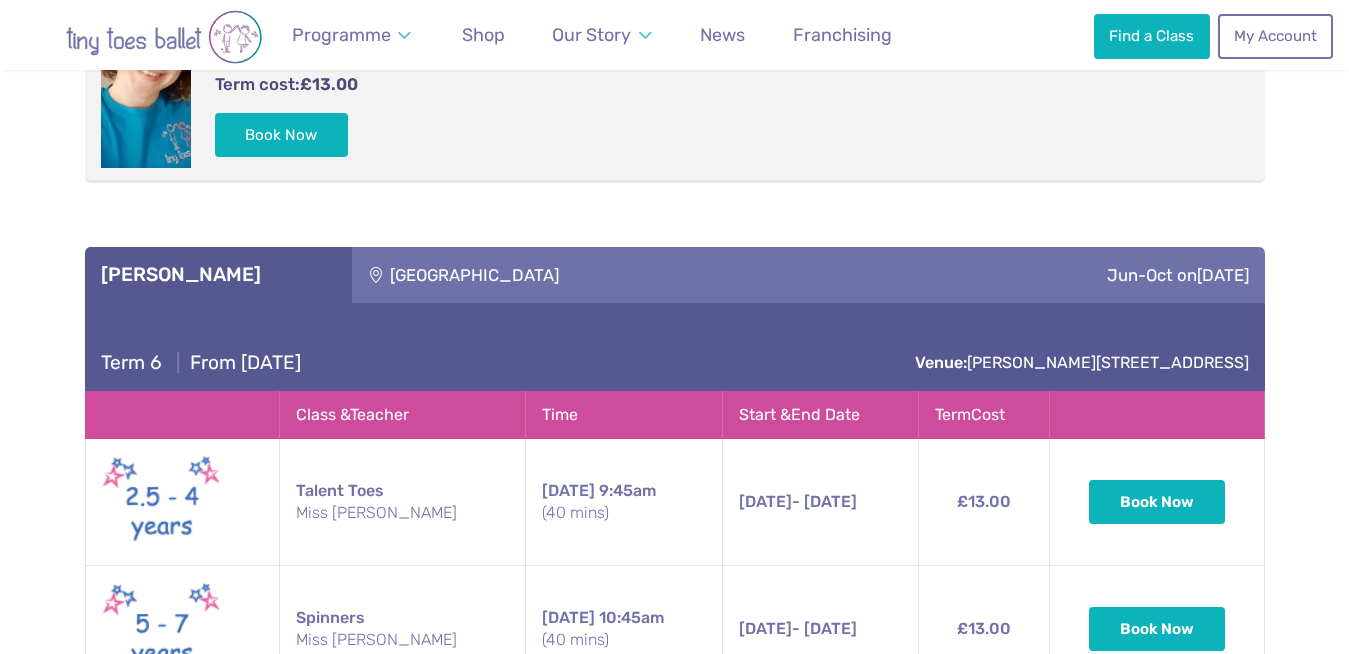 click on "Rising sun countryside centre" at bounding box center (608, 275) 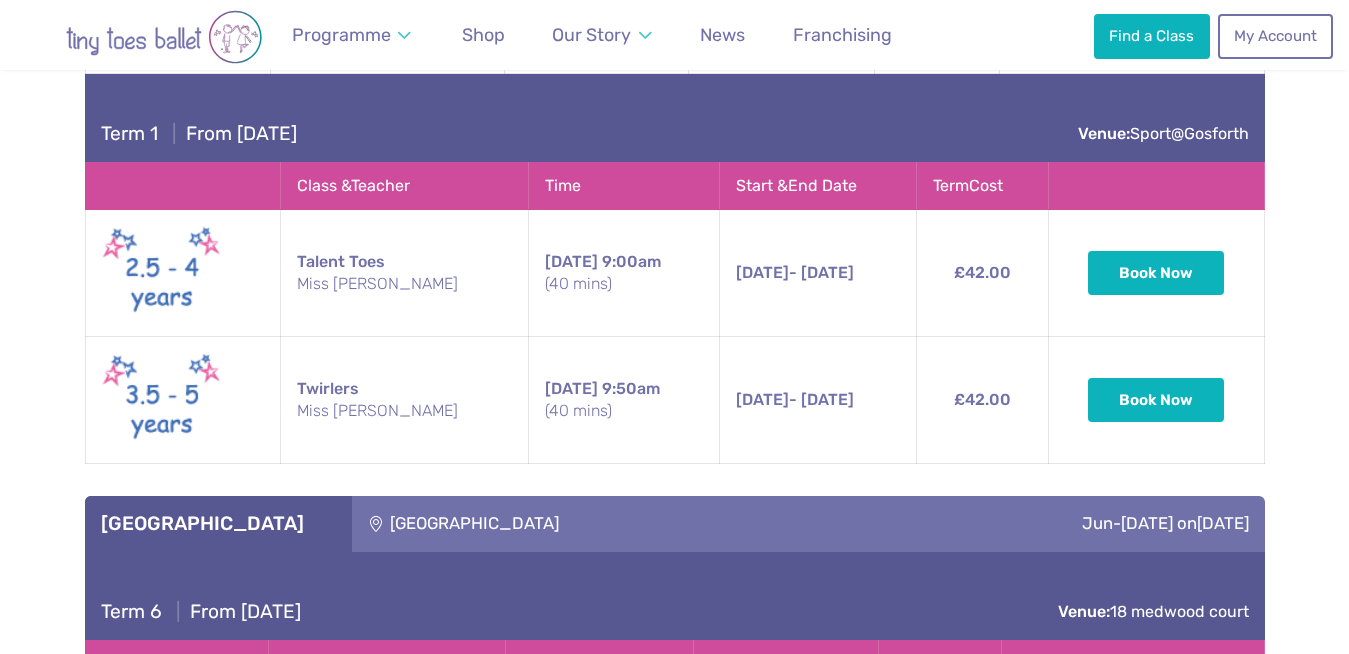 scroll, scrollTop: 3866, scrollLeft: 0, axis: vertical 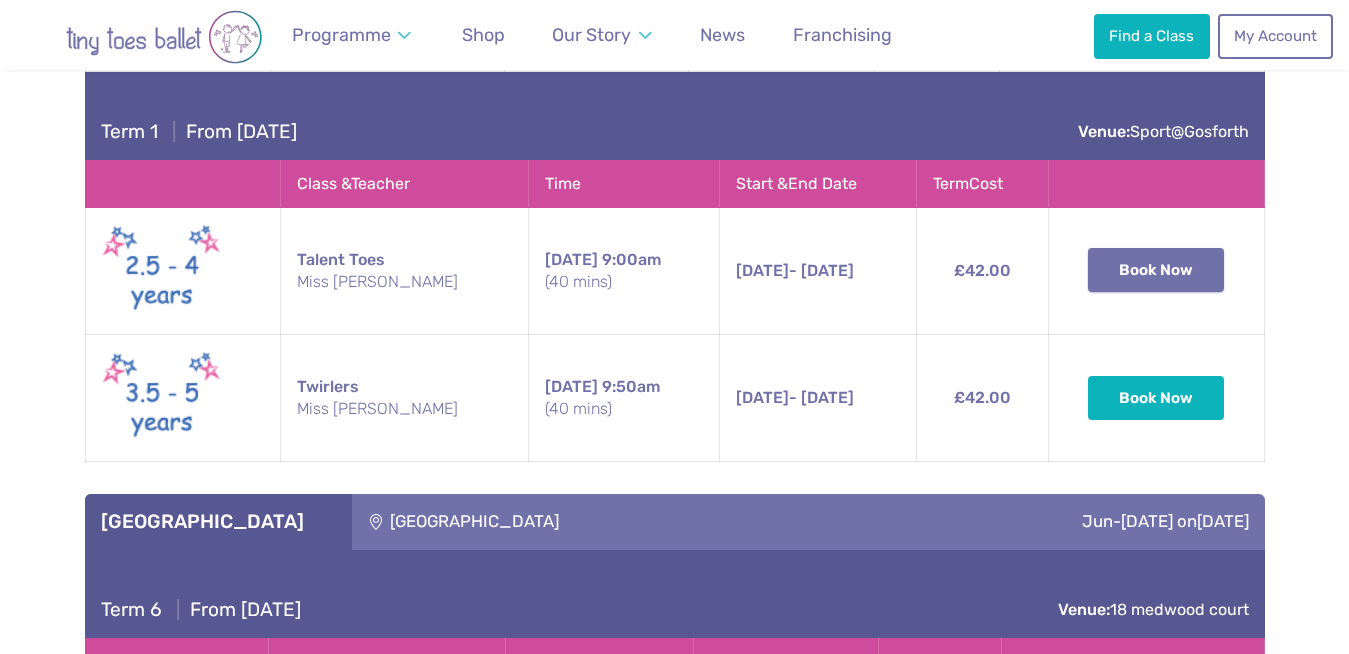 click on "Book Now" at bounding box center (1156, 270) 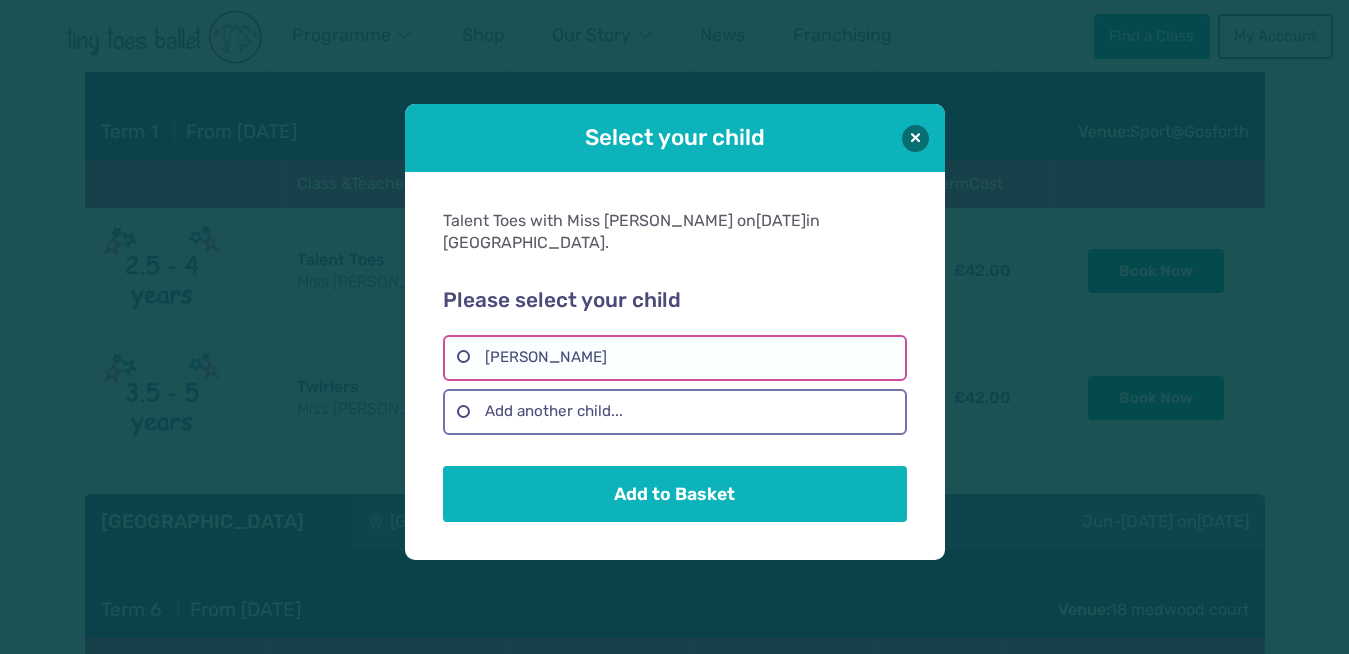 click on "Charlotte Ryan" at bounding box center (675, 358) 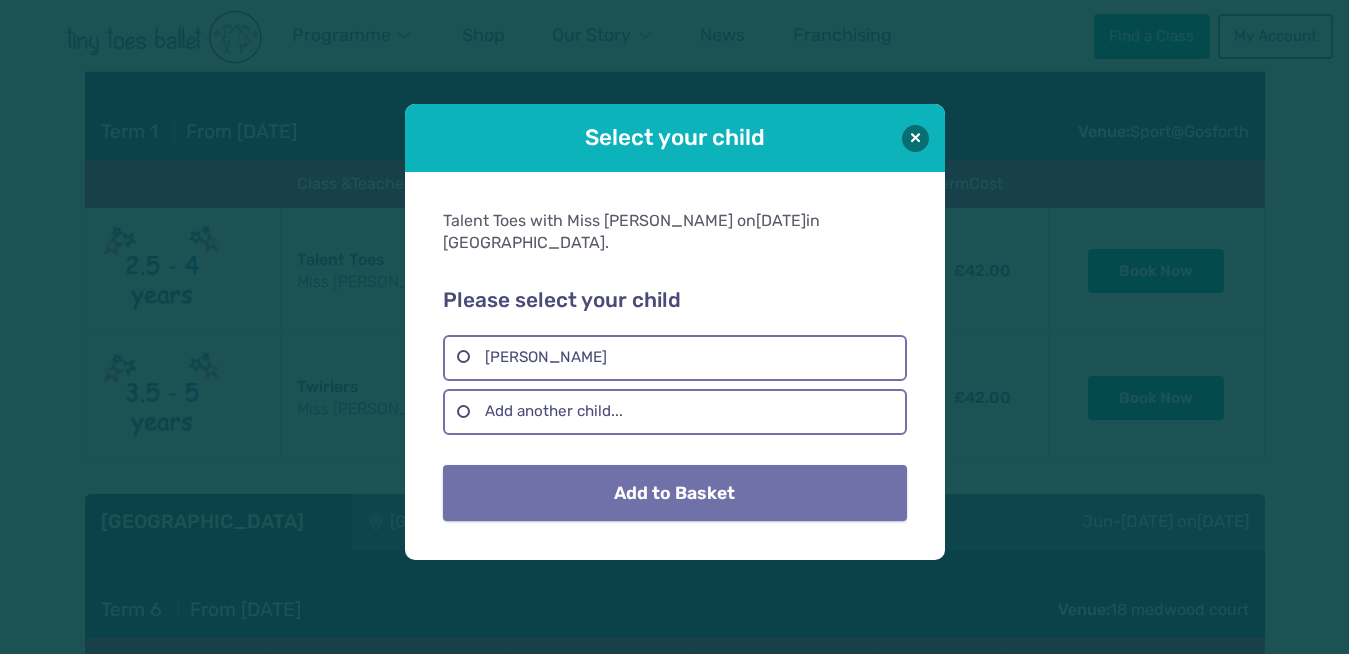click on "Add to Basket" at bounding box center [675, 493] 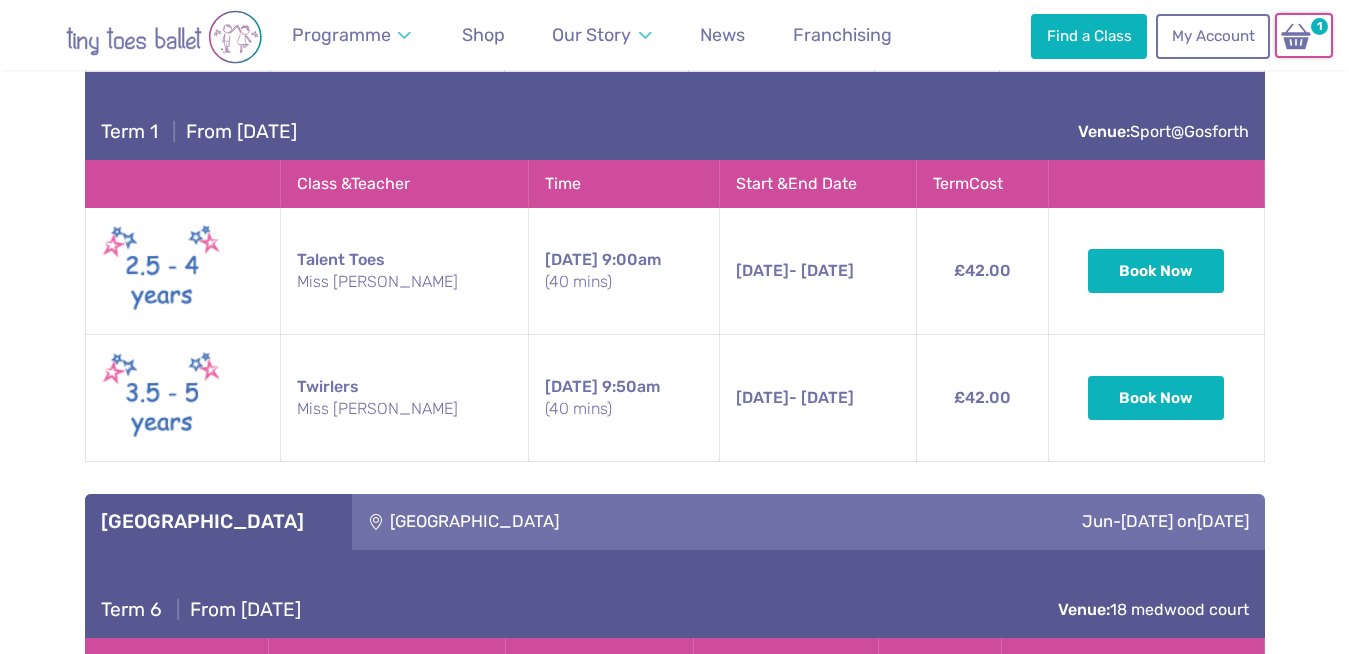 click at bounding box center (1296, 36) 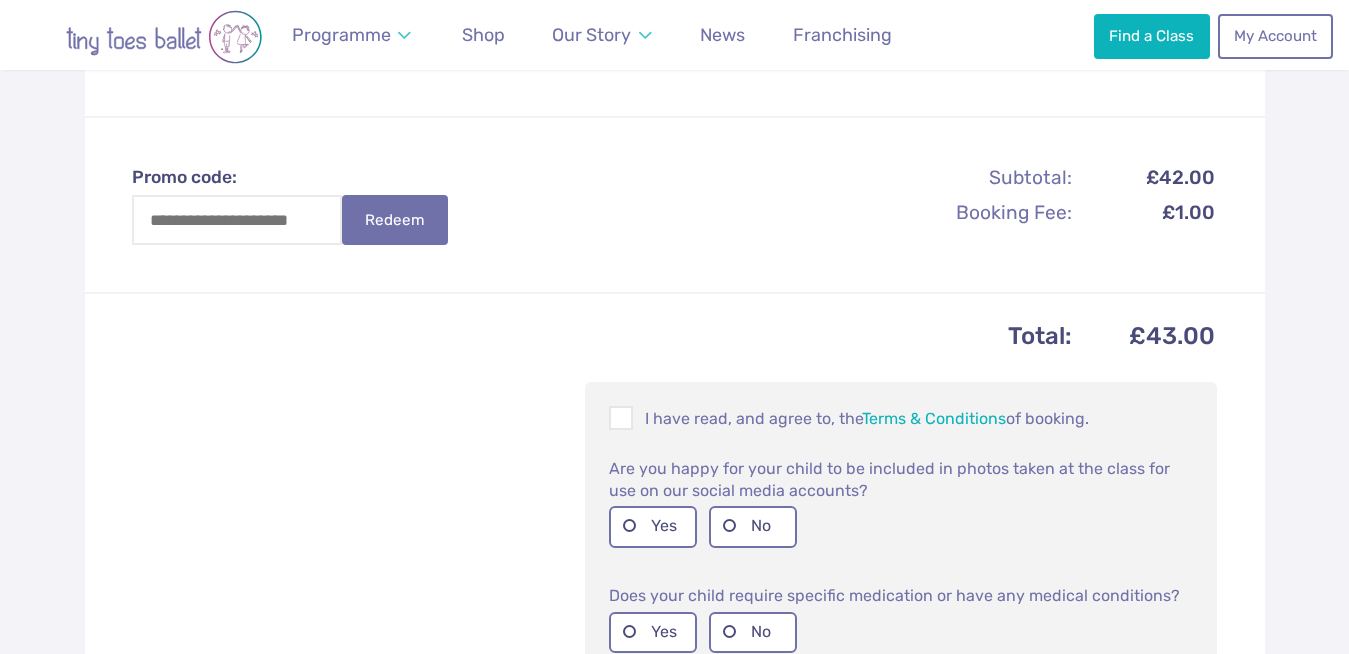 scroll, scrollTop: 623, scrollLeft: 0, axis: vertical 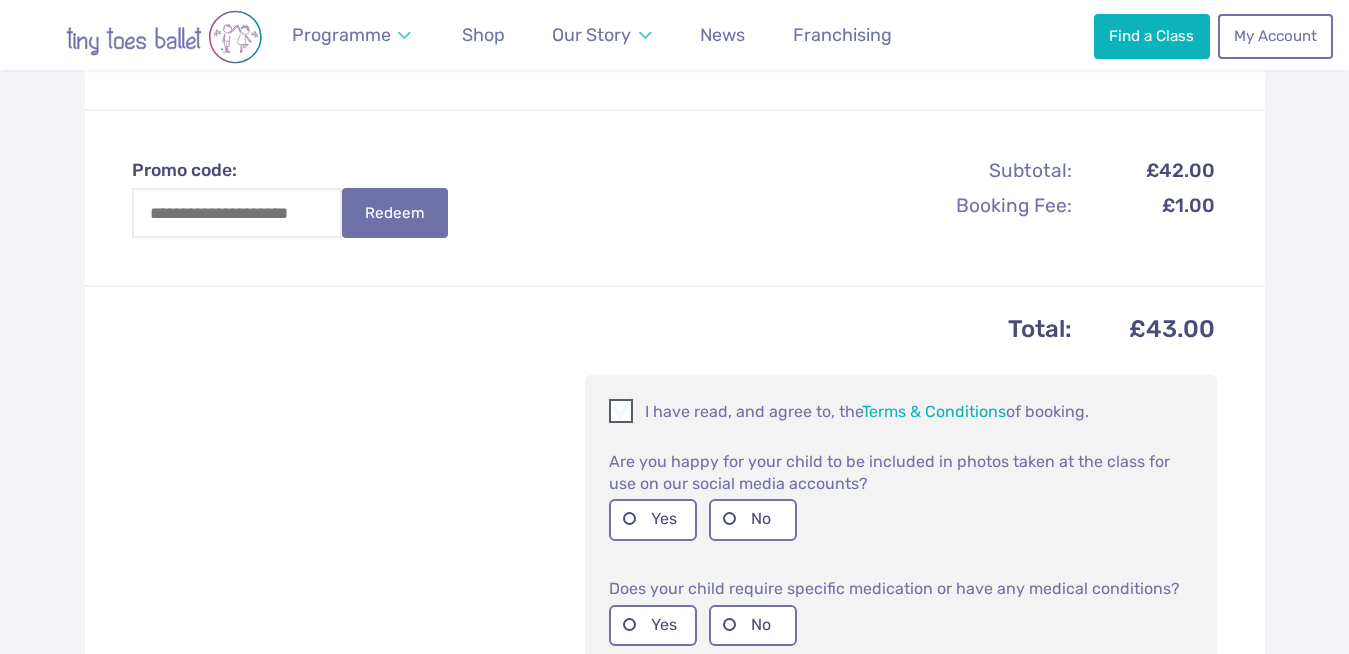 click at bounding box center (622, 414) 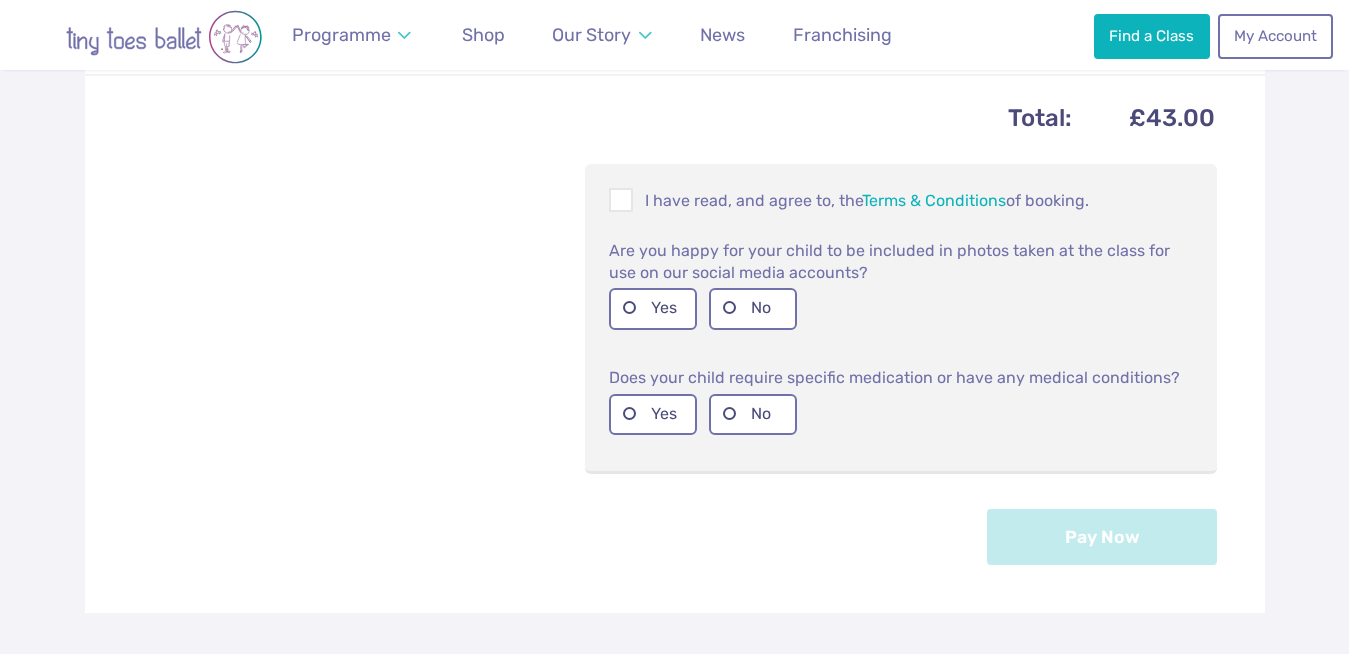 scroll, scrollTop: 833, scrollLeft: 0, axis: vertical 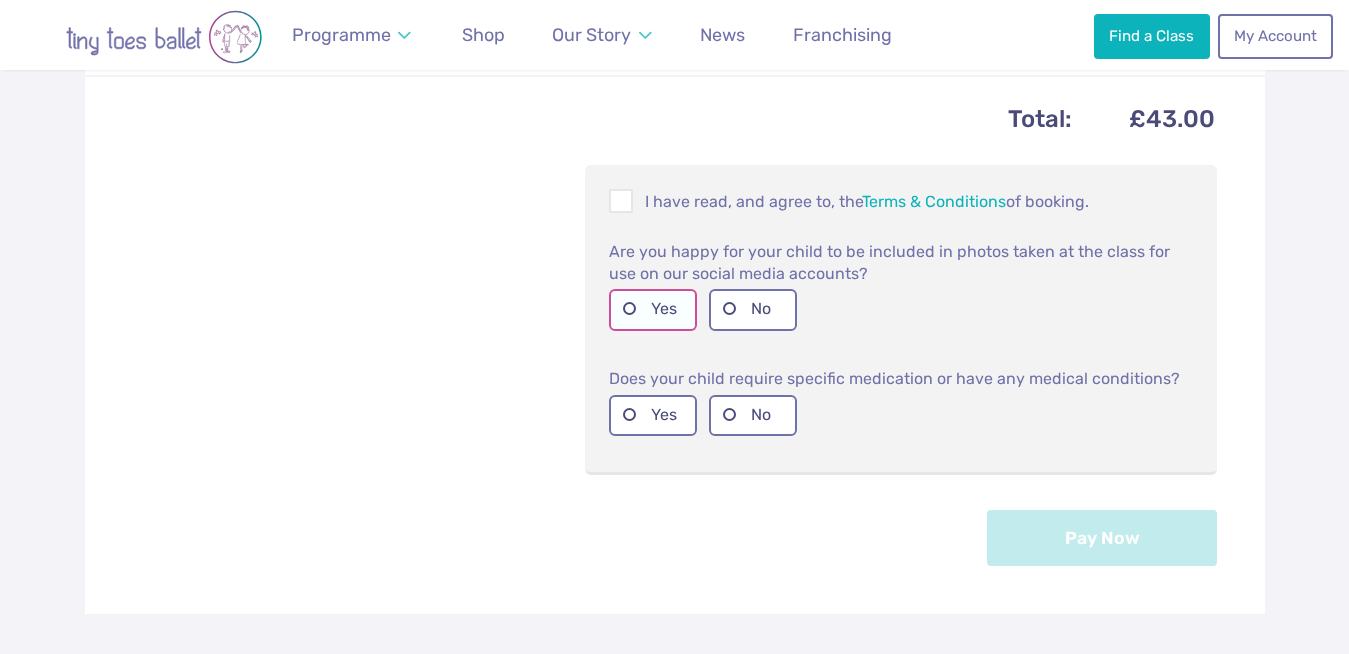 click on "Yes" at bounding box center (653, 309) 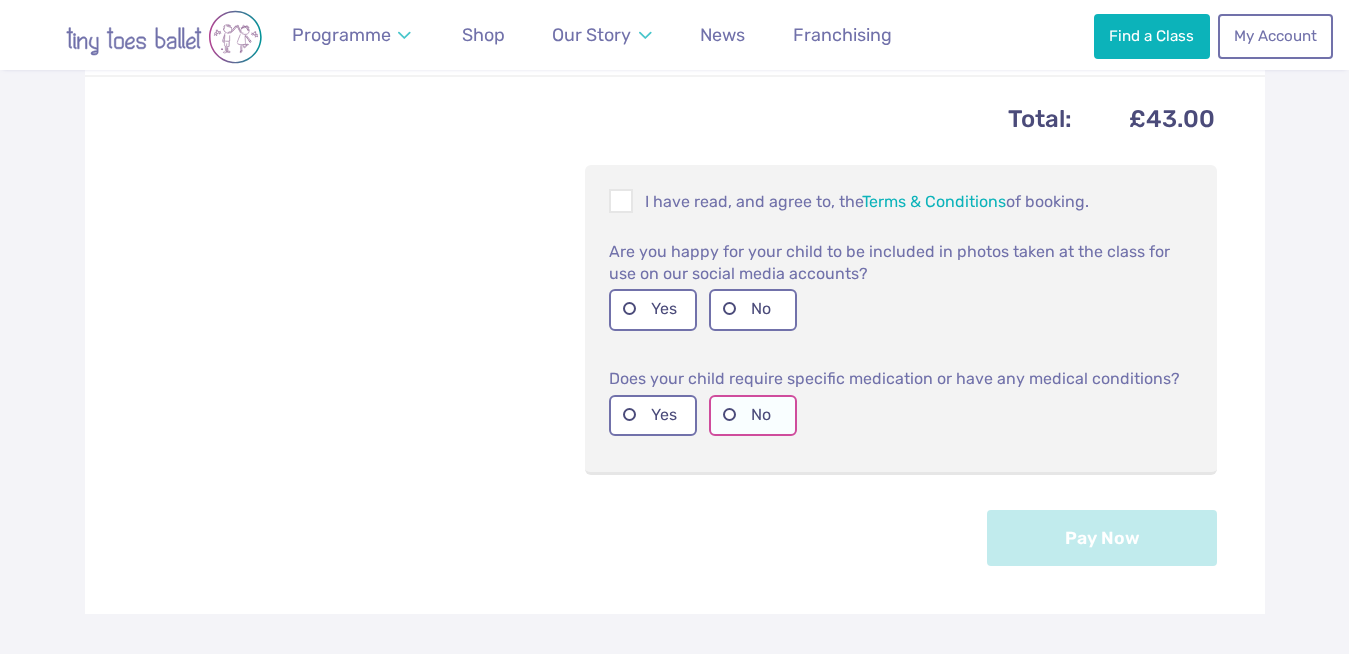 click on "No" at bounding box center (753, 415) 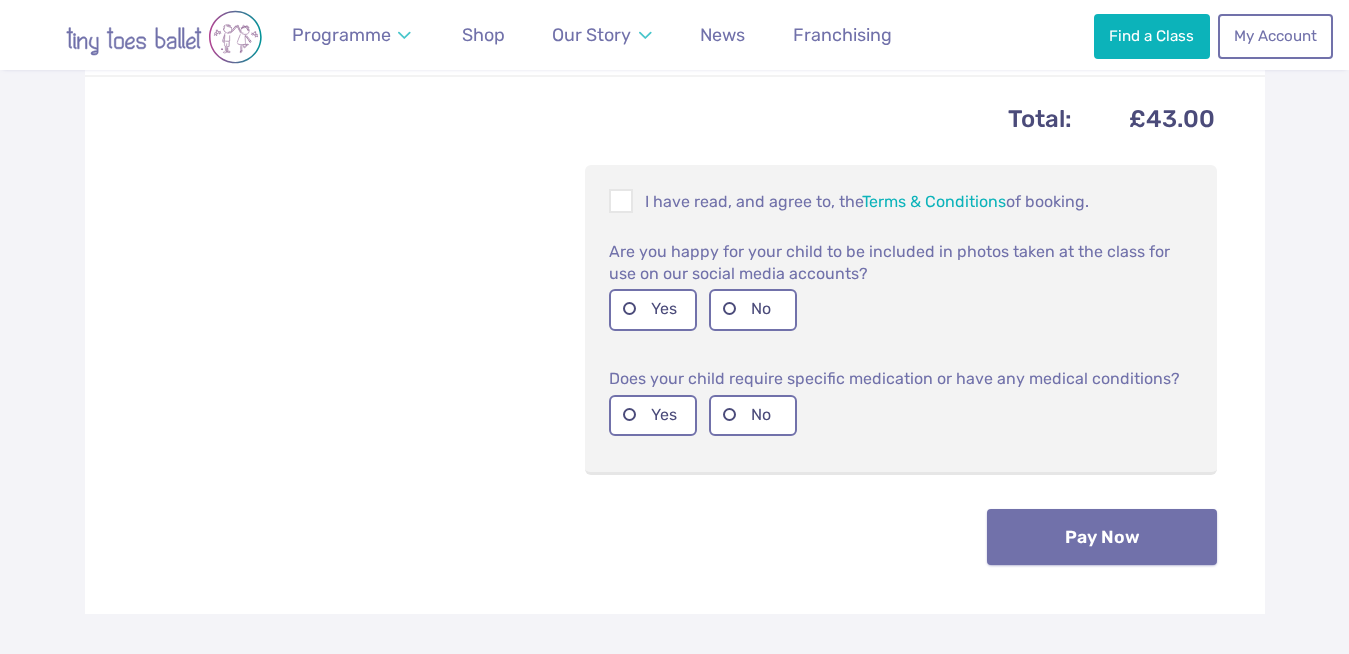 click on "Pay Now" at bounding box center [1102, 537] 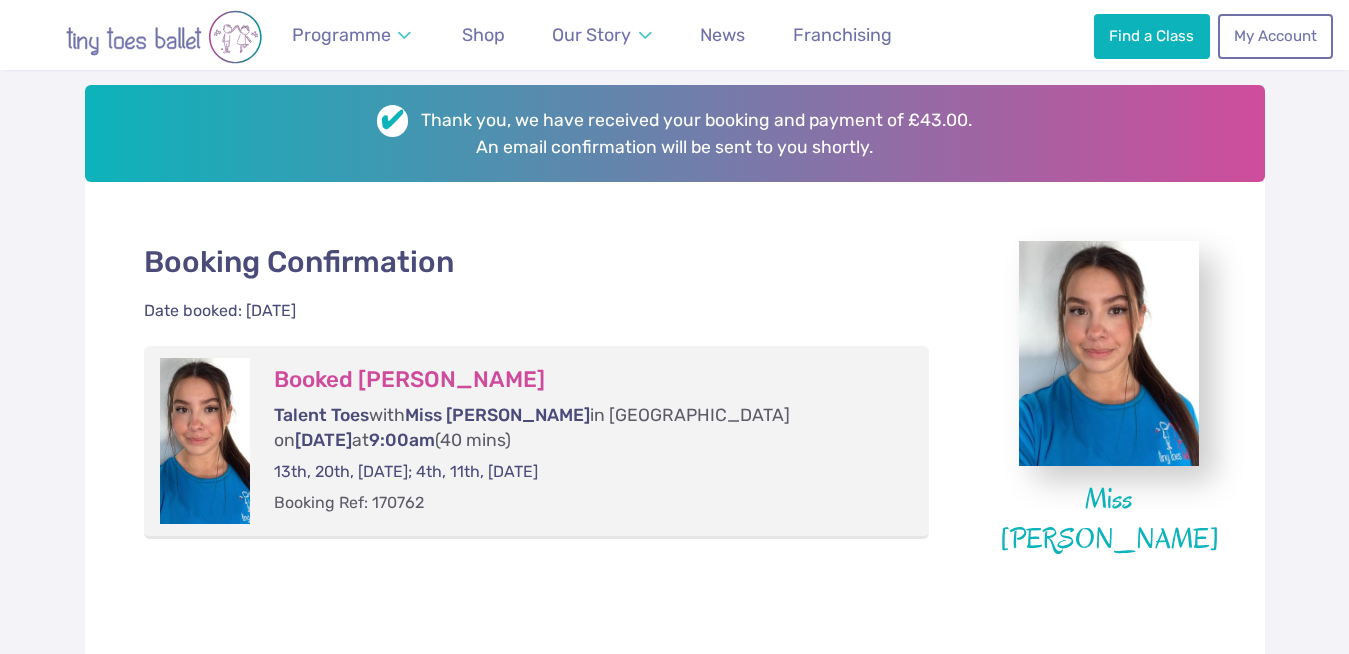 scroll, scrollTop: 303, scrollLeft: 0, axis: vertical 